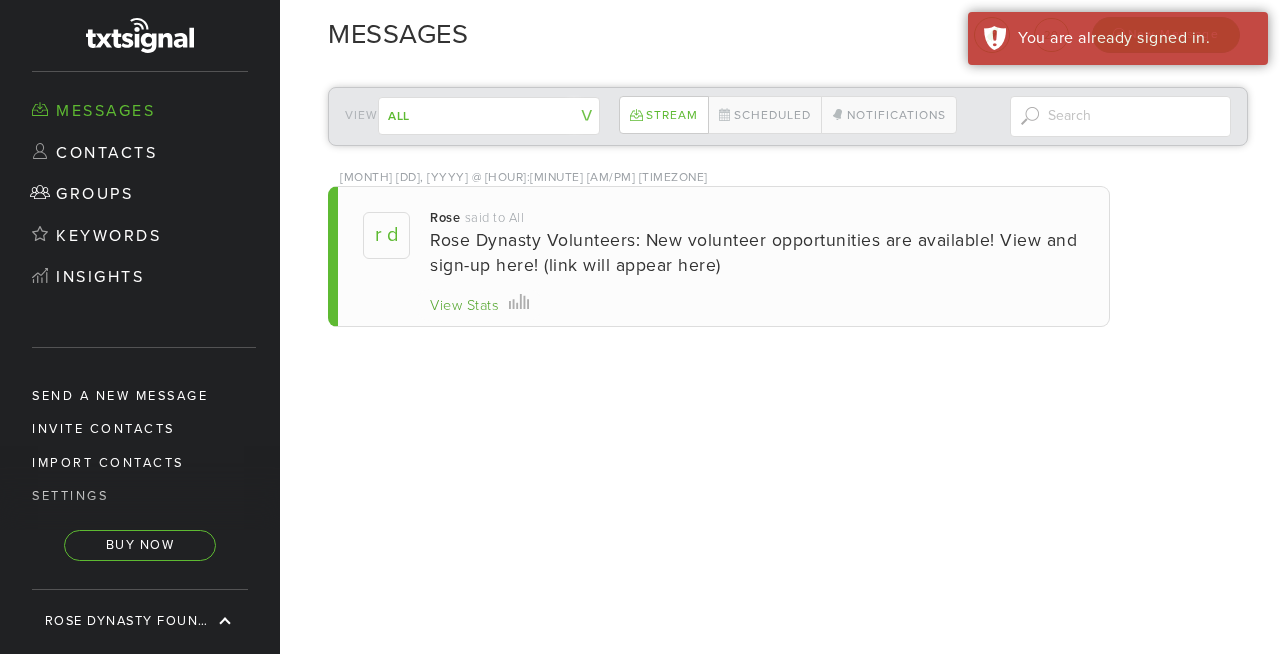 scroll, scrollTop: 0, scrollLeft: 0, axis: both 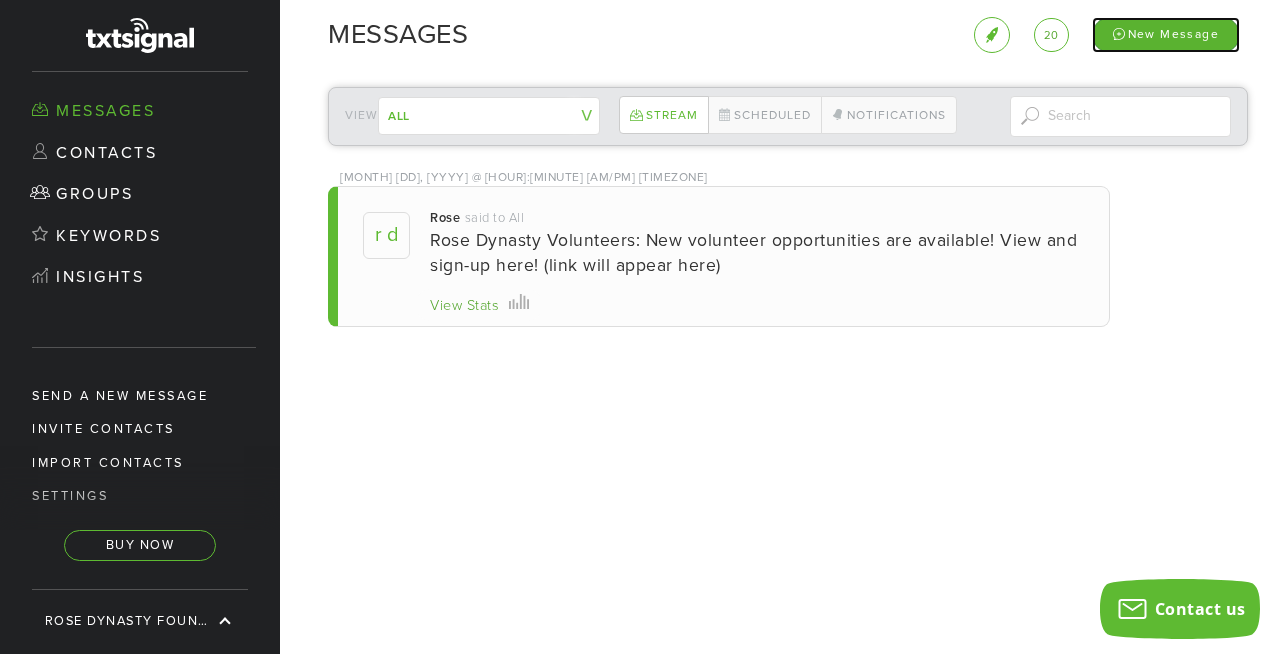 click on "New Message" at bounding box center (1166, 34) 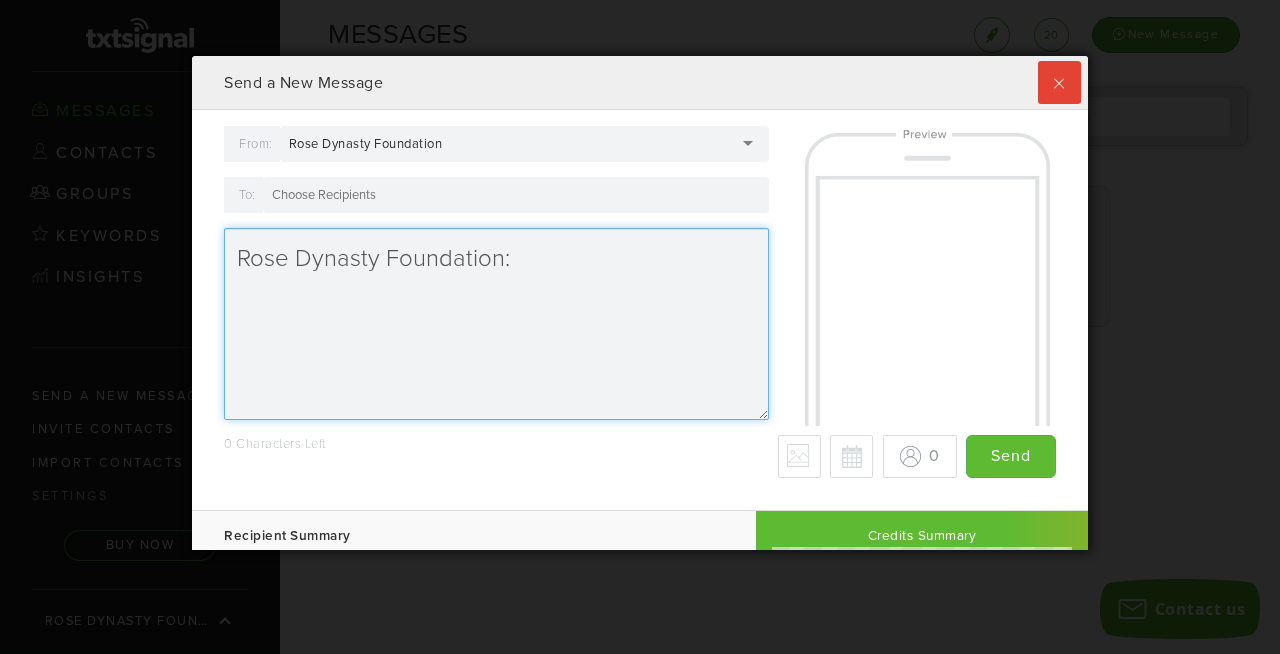 scroll, scrollTop: 0, scrollLeft: 0, axis: both 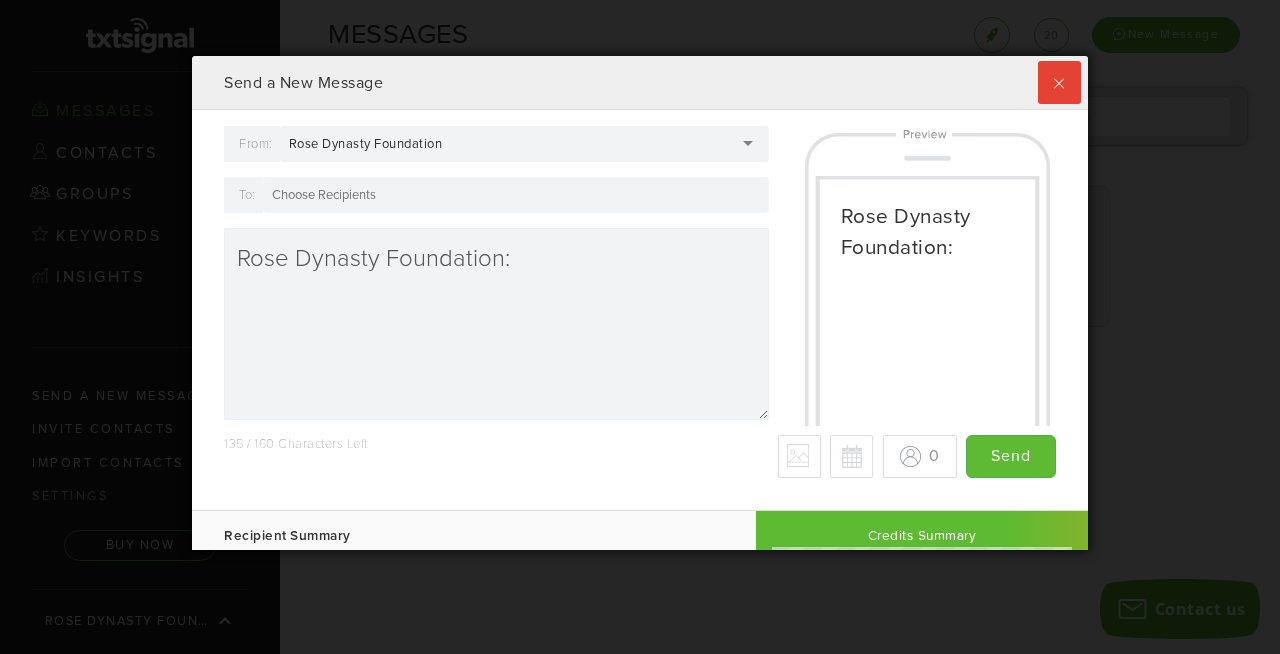 click at bounding box center (516, 195) 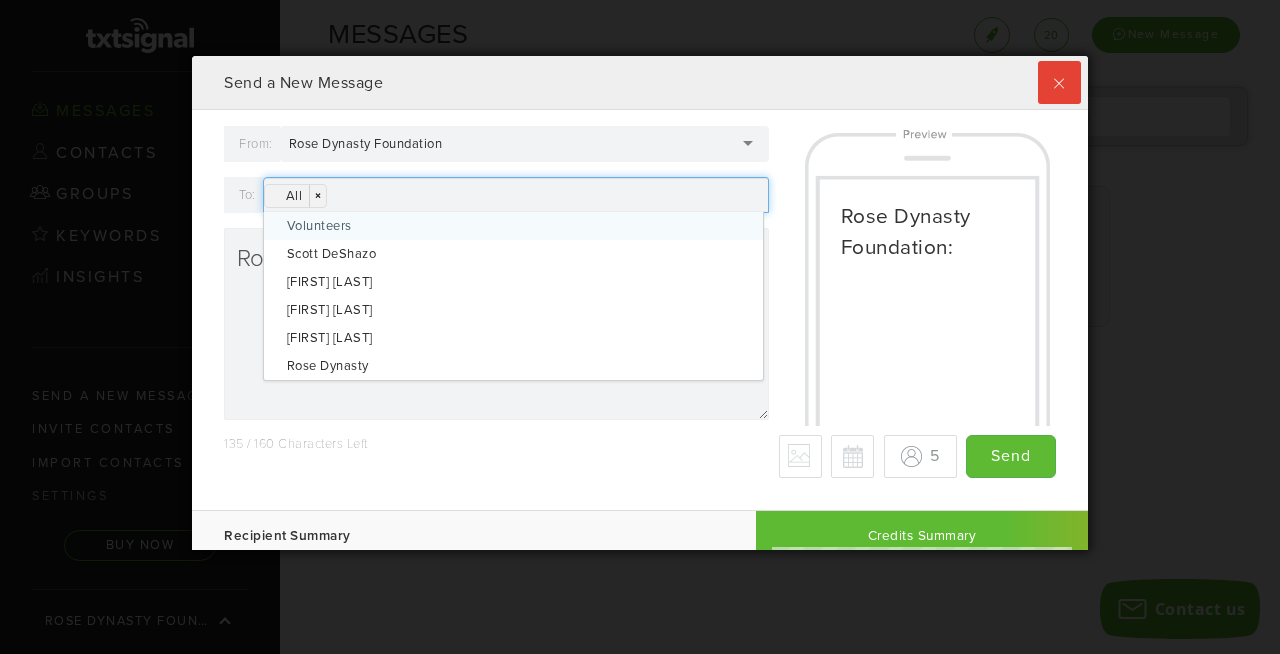 scroll, scrollTop: 999505, scrollLeft: 999104, axis: both 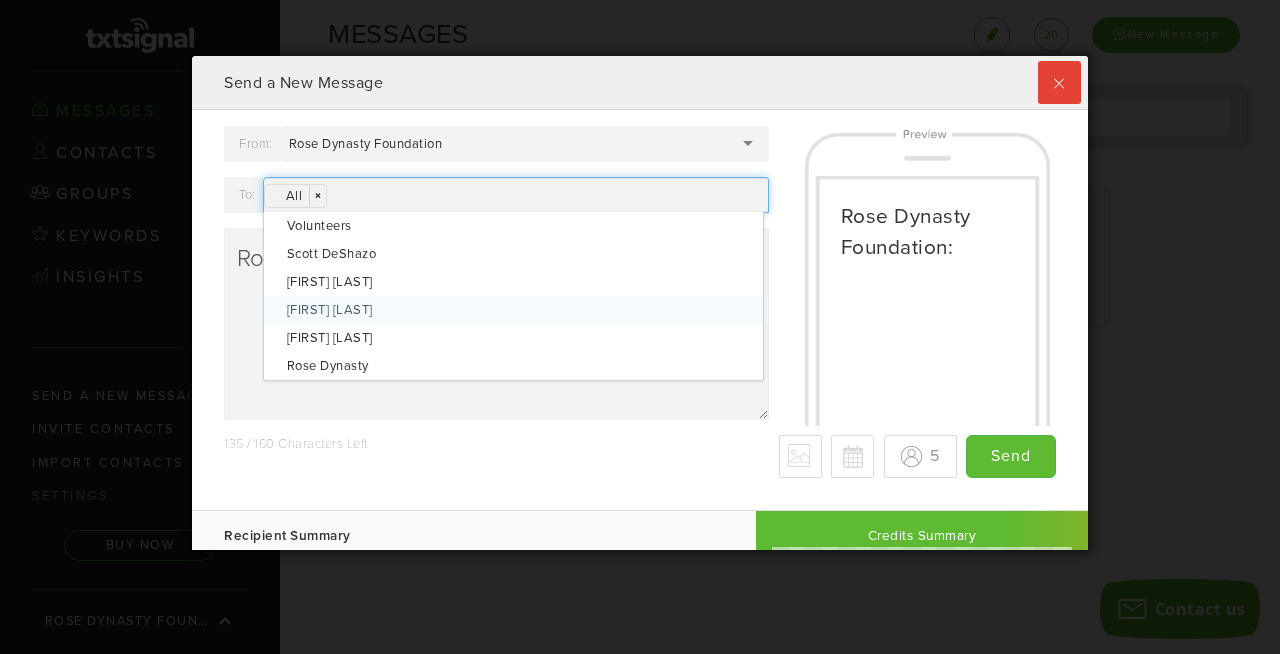 click on "From:
Rose Dynasty Foundation Rose Dynasty Foundation Rose Dynasty Foundation Rose D None (max characters)
To:
All    All  ×   ×    Volunteers    Scott DeShazo  - [PHONE]    Jason DeShazo  - [PHONE]    Aidan Rosario  - [PHONE]    Hannah Mathre  - [PHONE]    Rose Dynasty  - [PHONE]  - [EMAIL]
Rose Dynasty Foundation:
Rose Dynasty Foundation:
135 / 160
Characters Left
-
Why only 70 max?
We detected some special characters in your message, such as
ñ or ü. In order
to send your message with these special characters, mobile carriers
limit the message length to 70.  To send a longer message, you
can remove the special characters.
Upload an Image
Schedule for later
Aug 2025     Su Mo Tu We Th Fr Sa 27 28 29 30 31 1 2 3 4 5 6 7 8 9 10 11 12 13 14 15 16 17 18 19 20 21 22 23 24 25 26 27 28 29 30 31 1 2 3 4 5 6 Today Clear" at bounding box center (640, 330) 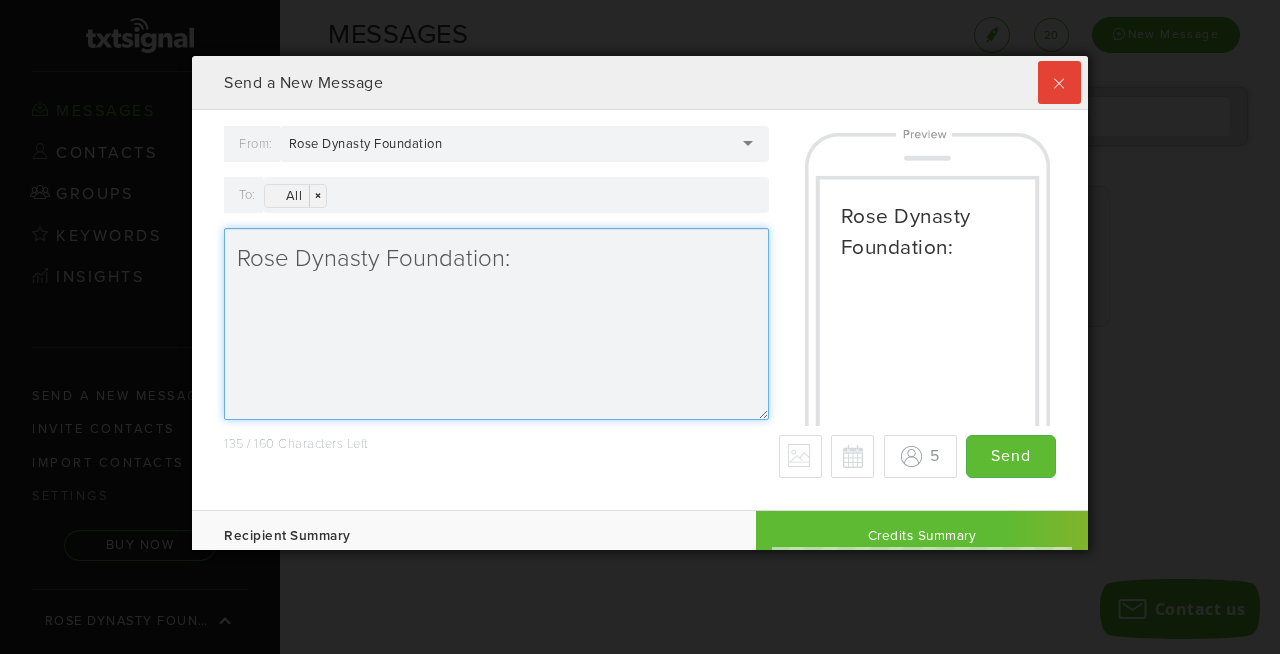 click on "Rose Dynasty Foundation:" at bounding box center (496, 324) 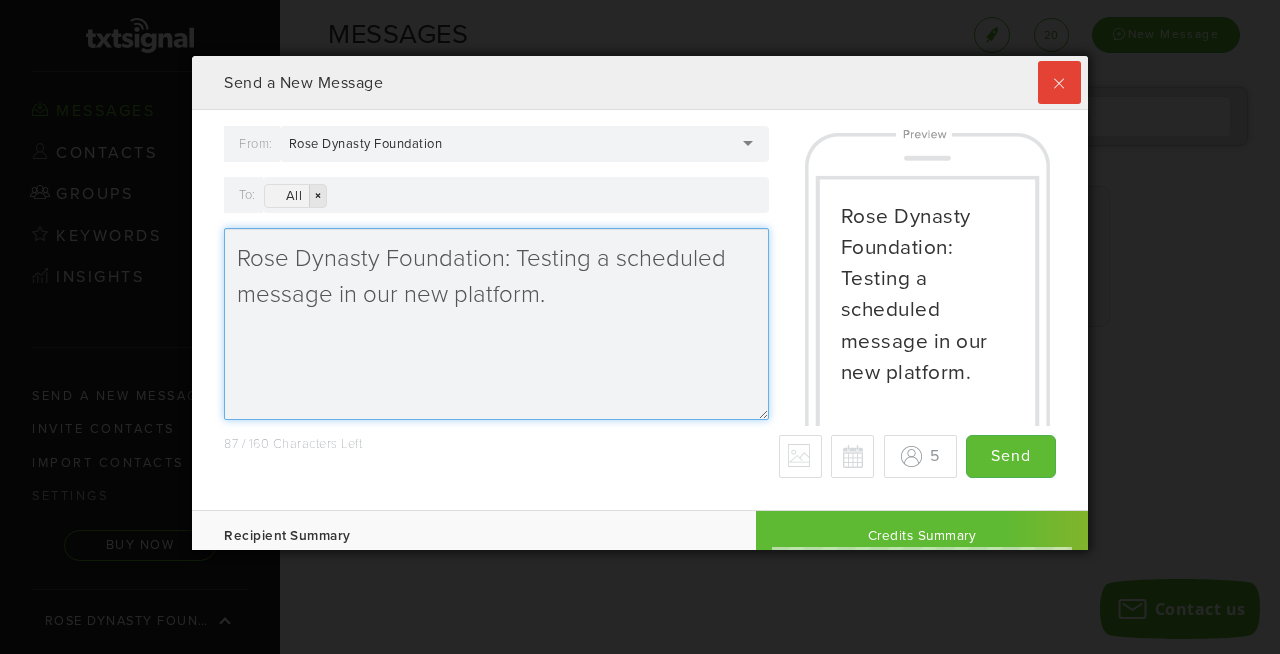 type on "Rose Dynasty Foundation: Testing a scheduled message in our new platform." 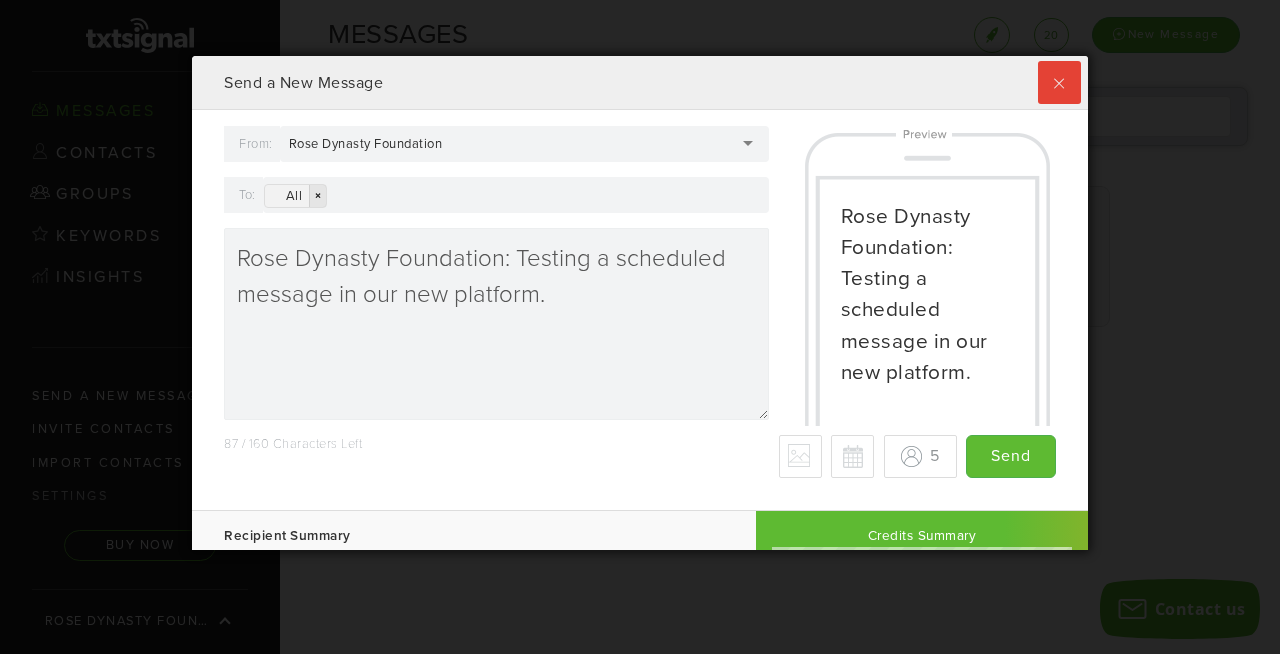click on "×" at bounding box center (317, 196) 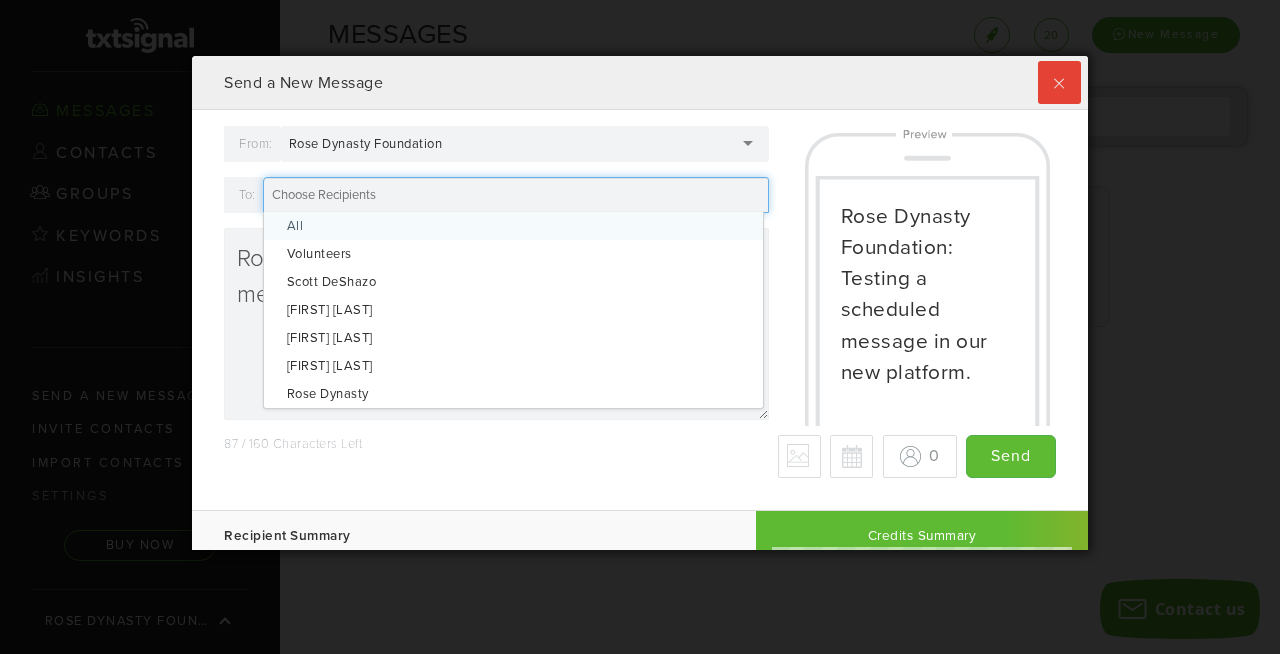 scroll, scrollTop: 999505, scrollLeft: 999104, axis: both 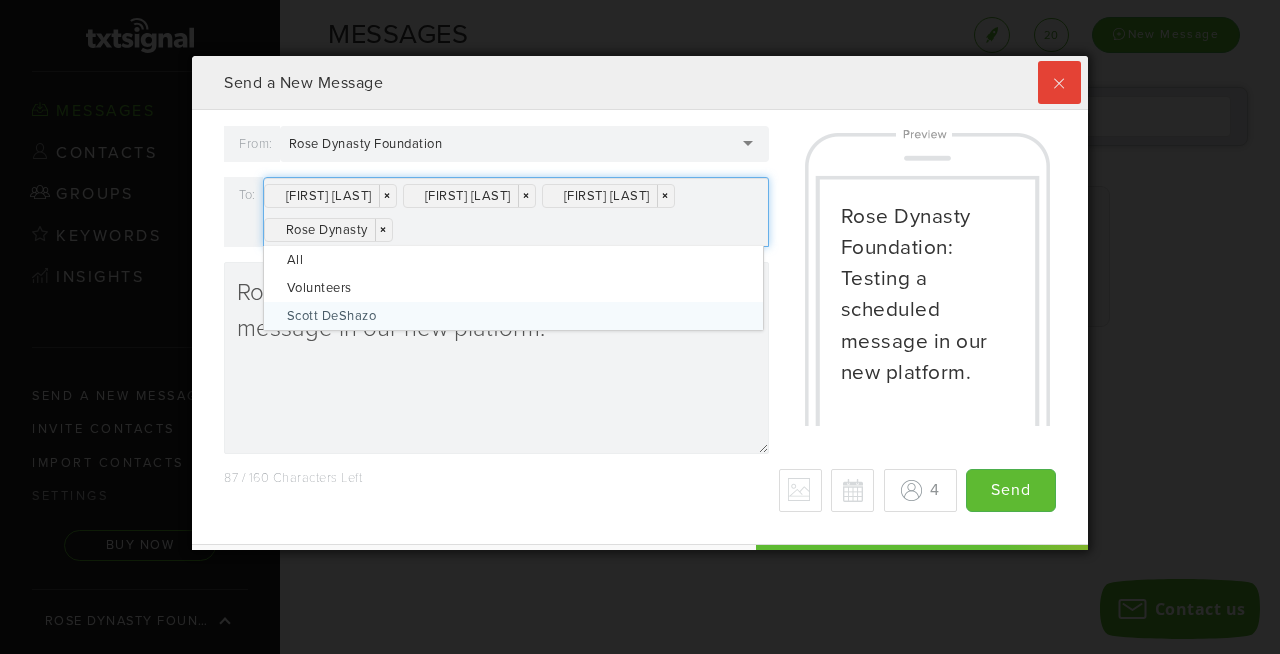 click on "Send a New Message" at bounding box center (640, 83) 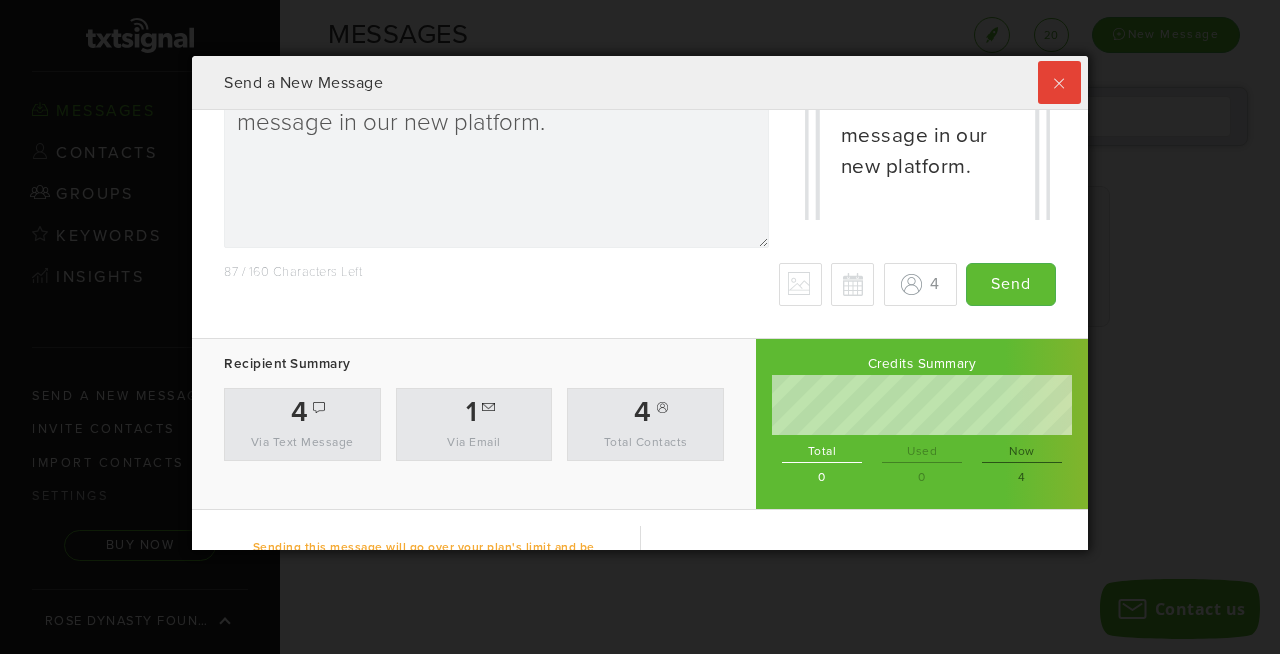 scroll, scrollTop: 245, scrollLeft: 0, axis: vertical 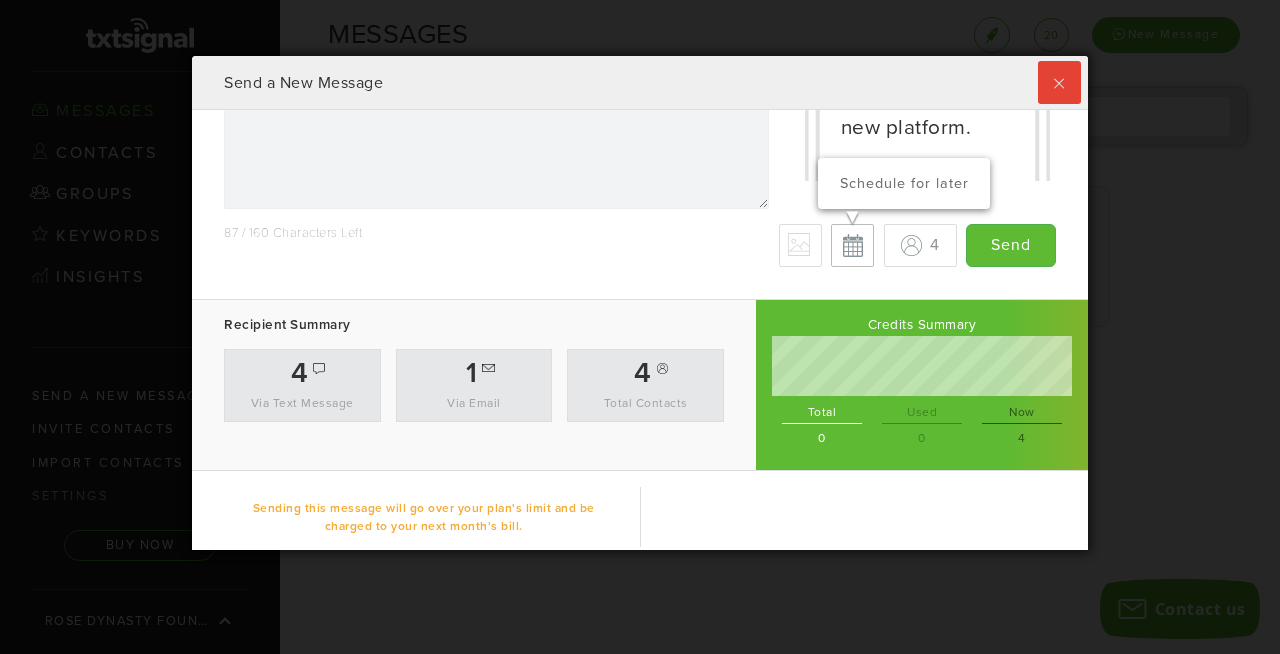 click on "Schedule for later" at bounding box center (852, 245) 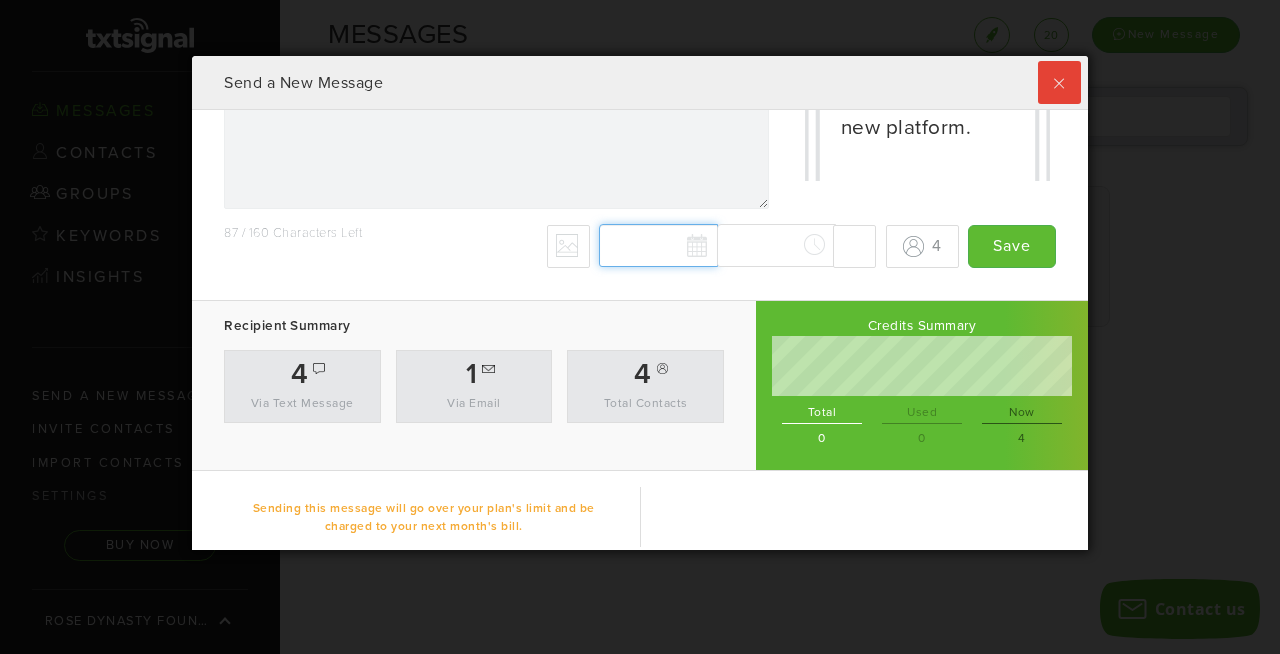 click on "[MONTH] [YEAR]     Su Mo Tu We Th Fr Sa 27 28 29 30 31 1 2 3 4 5 6 7 8 9 10 11 12 13 14 15 16 17 18 19 20 21 22 23 24 25 26 27 28 29 30 31 1 2 3 4 5 6 Today Clear Close
12:00 AM 12:15 AM 12:30 AM 12:45 AM 1:00 AM 1:15 AM 1:30 AM 1:45 AM 2:00 AM 2:15 AM 2:30 AM 2:45 AM 3:00 AM 3:15 AM 3:30 AM 3:45 AM 4:00 AM 4:15 AM 4:30 AM 4:45 AM 5:00 AM 5:15 AM 5:30 AM 5:45 AM 6:00 AM 6:15 AM 6:30 AM 6:45 AM 7:00 AM 7:15 AM 7:30 AM 7:45 AM 8:00 AM 8:15 AM 8:30 AM 8:45 AM 9:00 AM 9:15 AM 9:30 AM 9:45 AM 10:00 AM 10:15 AM 10:30 AM 10:45 AM 11:00 AM 11:15 AM 11:30 AM 11:45 AM 12:00 PM 12:15 PM 12:30 PM 12:45 PM 1:00 PM 1:15 PM 1:30 PM 1:45 PM 2:00 PM 2:15 PM 2:30 PM 2:45 PM 3:00 PM 3:15 PM 3:30 PM 3:45 PM 4:00 PM 4:15 PM 4:30 PM 4:45 PM 5:00 PM 5:15 PM 5:30 PM 5:45 PM 6:00 PM 6:15 PM 6:30 PM 6:45 PM 7:00 PM 7:15 PM 7:30 PM 7:45 PM 8:00 PM 8:15 PM 8:30 PM 8:45 PM 9:00 PM 9:15 PM 9:30 PM 9:45 PM 10:00 PM 10:15 PM 10:30 PM 10:45 PM 11:00 PM 11:15 PM 11:30 PM 11:45 PM Clear
Cancel scheduled date/time" at bounding box center (737, 246) 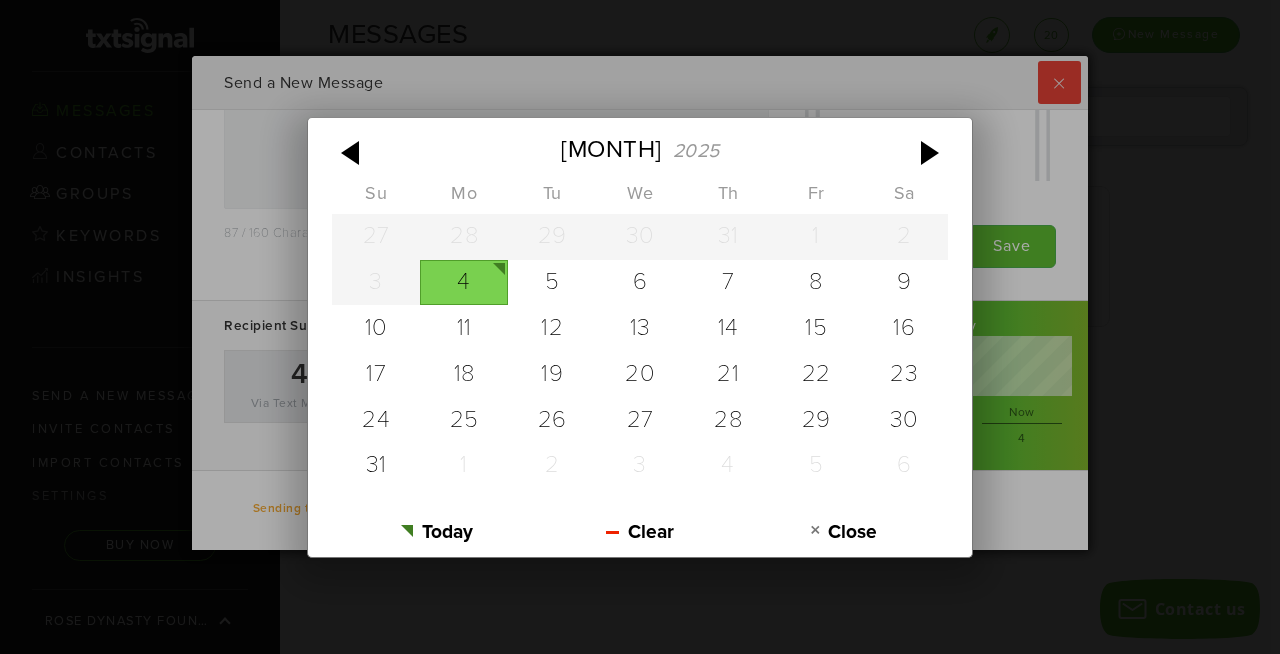 click on "4" at bounding box center [464, 283] 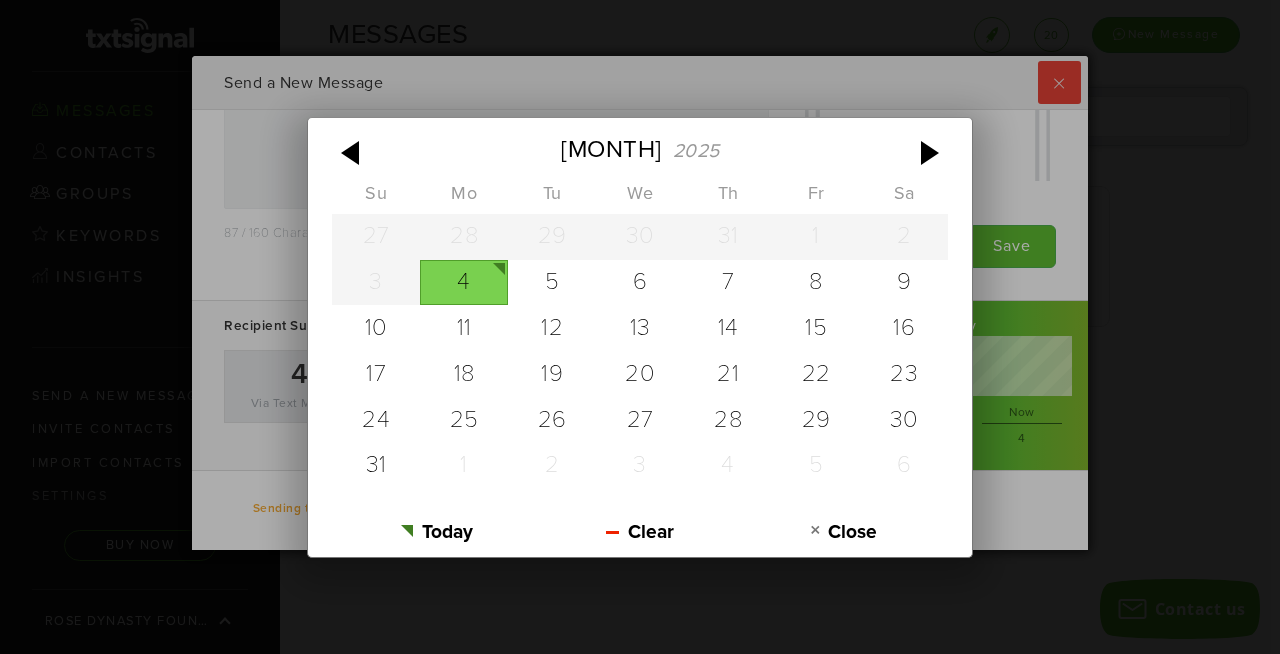 type on "[MM]/[DD]/[YYYY]" 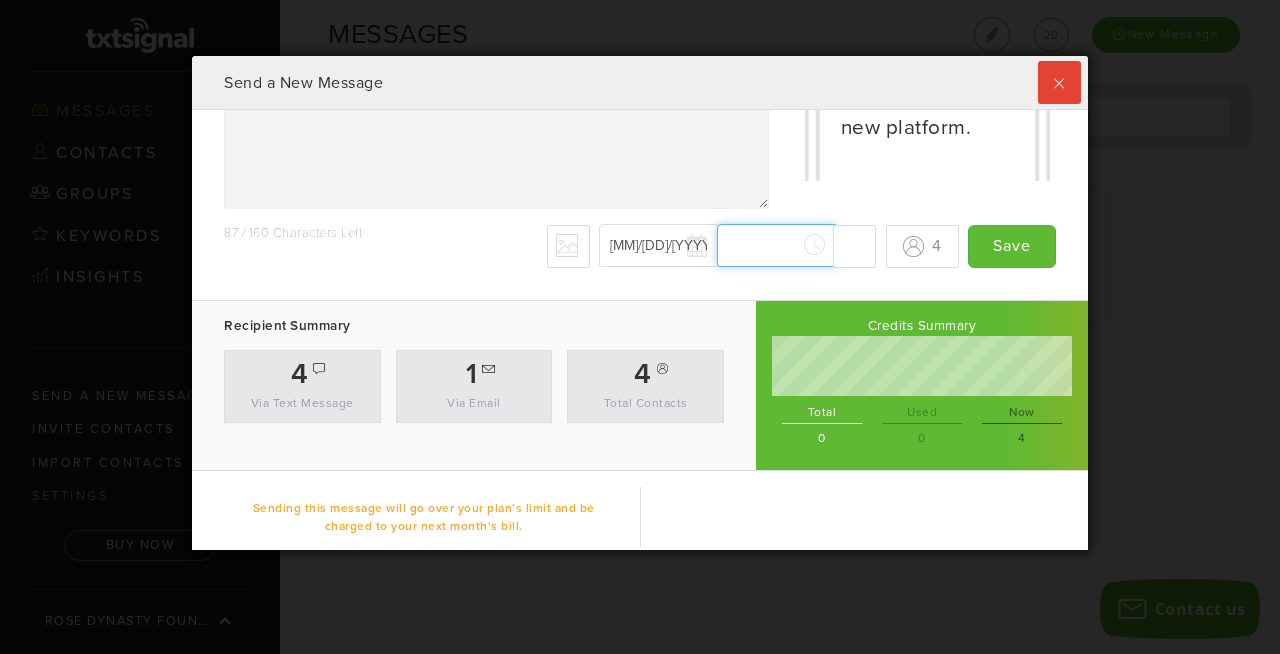 click on "08/04/2025 Aug 2025     Su Mo Tu We Th Fr Sa 27 28 29 30 31 1 2 3 4 5 6 7 8 9 10 11 12 13 14 15 16 17 18 19 20 21 22 23 24 25 26 27 28 29 30 31 1 2 3 4 5 6 Today Clear Close
12:00 AM 12:15 AM 12:30 AM 12:45 AM 1:00 AM 1:15 AM 1:30 AM 1:45 AM 2:00 AM 2:15 AM 2:30 AM 2:45 AM 3:00 AM 3:15 AM 3:30 AM 3:45 AM 4:00 AM 4:15 AM 4:30 AM 4:45 AM 5:00 AM 5:15 AM 5:30 AM 5:45 AM 6:00 AM 6:15 AM 6:30 AM 6:45 AM 7:00 AM 7:15 AM 7:30 AM 7:45 AM 8:00 AM 8:15 AM 8:30 AM 8:45 AM 9:00 AM 9:15 AM 9:30 AM 9:45 AM 10:00 AM 10:15 AM 10:30 AM 10:45 AM 11:00 AM 11:15 AM 11:30 AM 11:45 AM 12:00 PM 12:15 PM 12:30 PM 12:45 PM 1:00 PM 1:15 PM 1:30 PM 1:45 PM 2:00 PM 2:15 PM 2:30 PM 2:45 PM 3:00 PM 3:15 PM 3:30 PM 3:45 PM 4:00 PM 4:15 PM 4:30 PM 4:45 PM 5:00 PM 5:15 PM 5:30 PM 5:45 PM 6:00 PM 6:15 PM 6:30 PM 6:45 PM 7:00 PM 7:15 PM 7:30 PM 7:45 PM 8:00 PM 8:15 PM 8:30 PM 8:45 PM 9:00 PM 9:15 PM 9:30 PM 9:45 PM 10:00 PM 10:15 PM 10:30 PM 10:45 PM 11:00 PM 11:15 PM 11:30 PM 11:45 PM Clear
Cancel scheduled date/time" at bounding box center (737, 246) 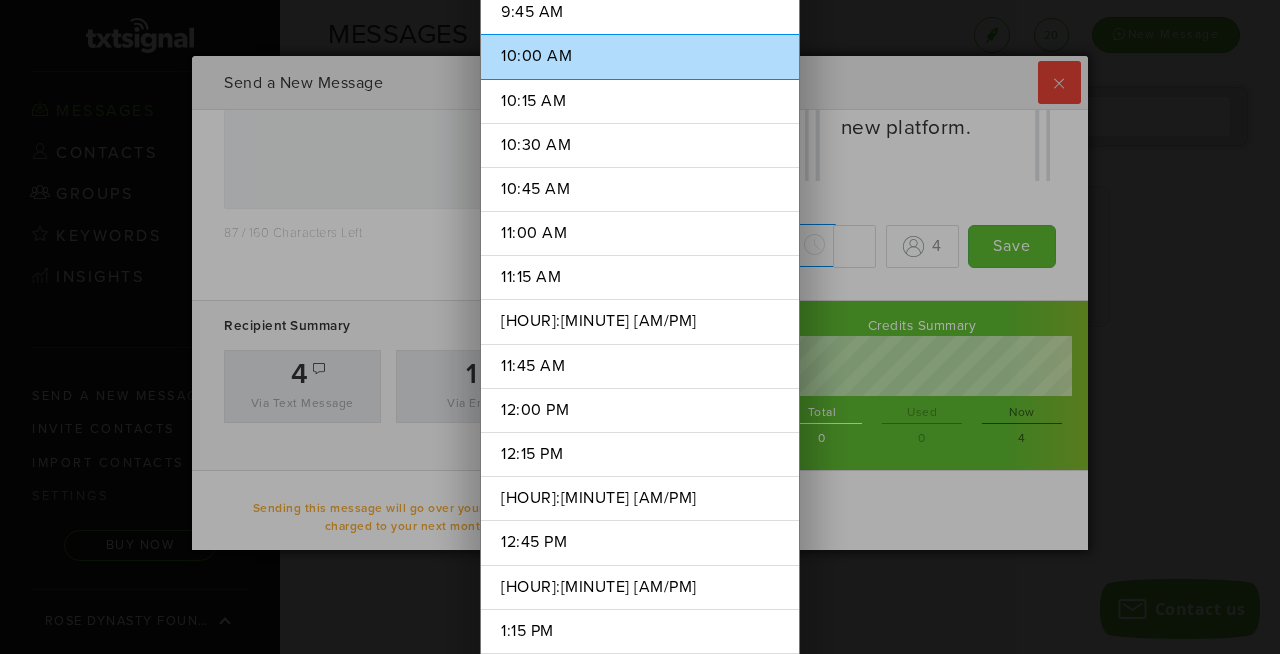 click on "10:00 AM" at bounding box center (640, 56) 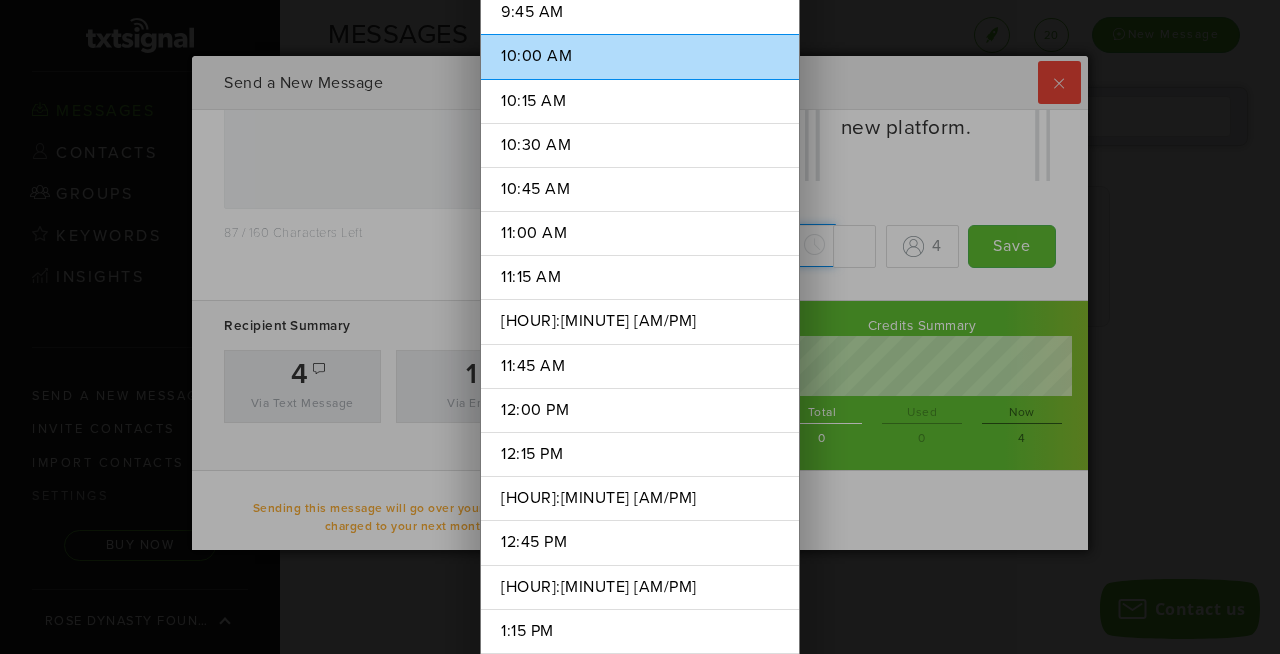 type on "10:00 AM" 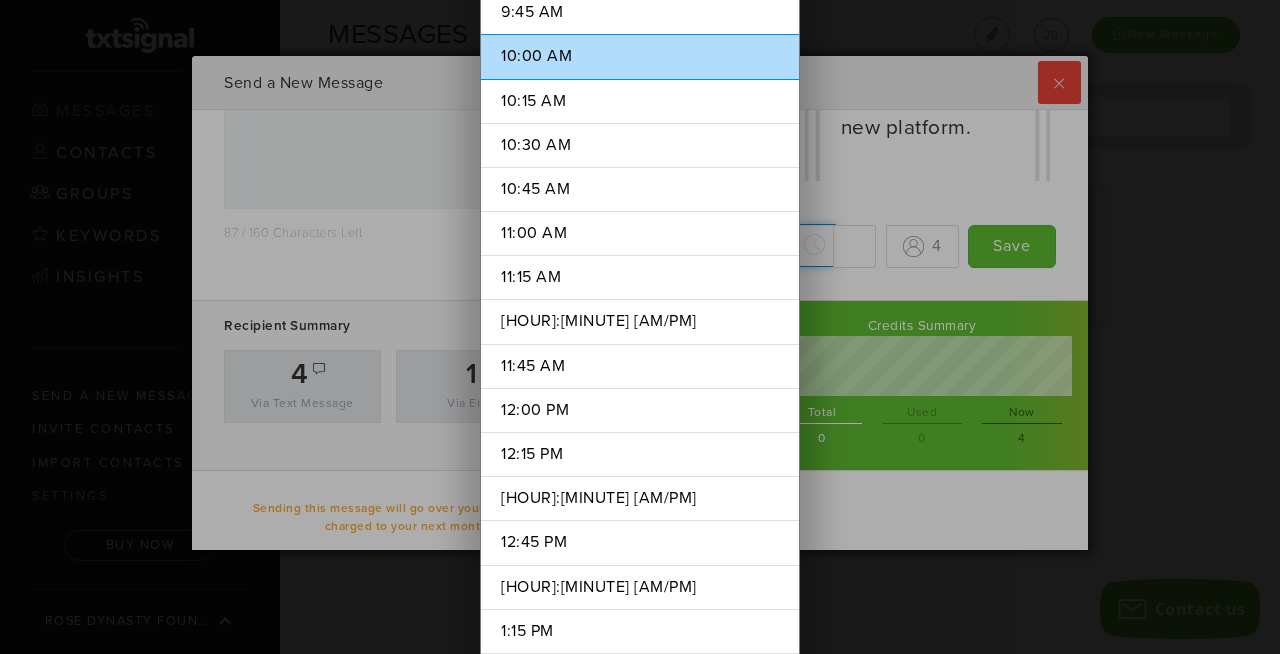 scroll, scrollTop: 1694, scrollLeft: 0, axis: vertical 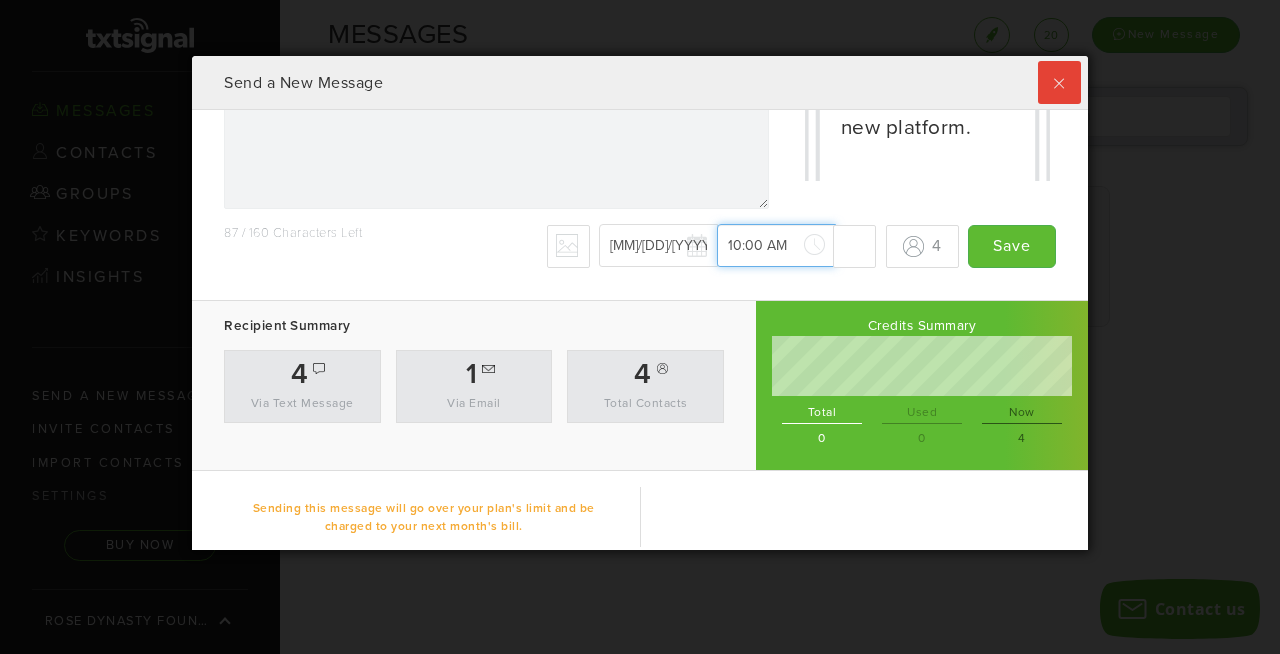 click on "10:00 AM" at bounding box center [776, 245] 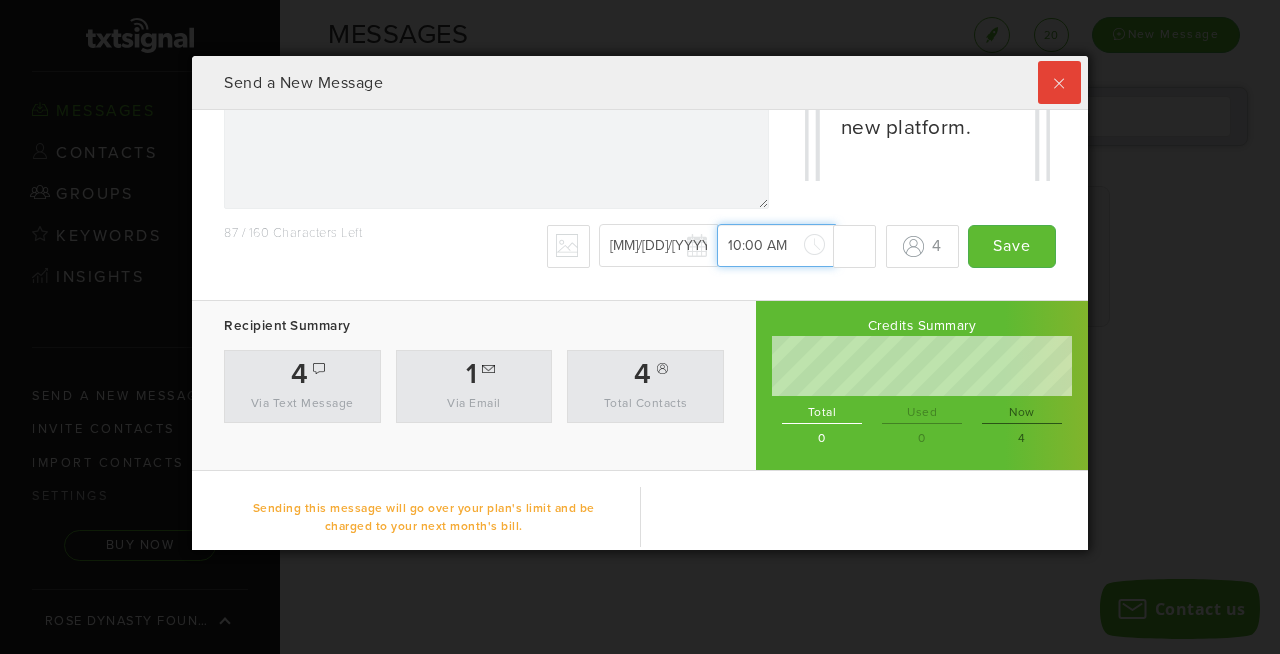 scroll, scrollTop: 1781, scrollLeft: 0, axis: vertical 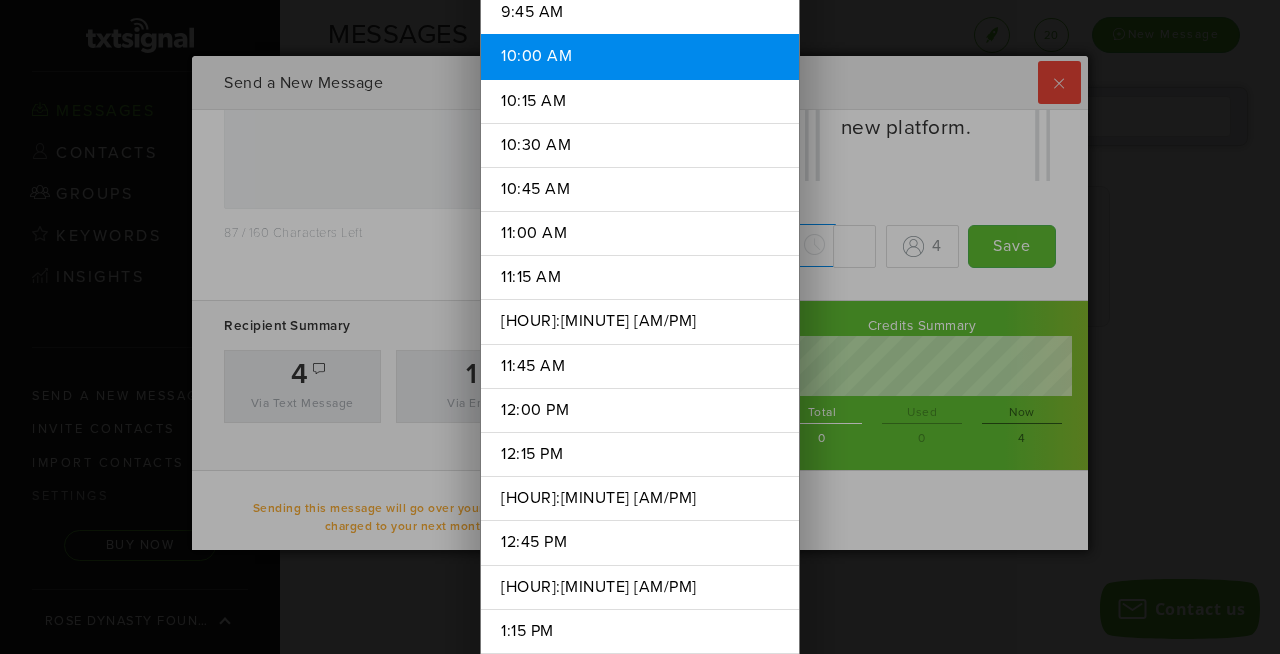 click on "12:00 AM 12:15 AM 12:30 AM 12:45 AM 1:00 AM 1:15 AM 1:30 AM 1:45 AM 2:00 AM 2:15 AM 2:30 AM 2:45 AM 3:00 AM 3:15 AM 3:30 AM 3:45 AM 4:00 AM 4:15 AM 4:30 AM 4:45 AM 5:00 AM 5:15 AM 5:30 AM 5:45 AM 6:00 AM 6:15 AM 6:30 AM 6:45 AM 7:00 AM 7:15 AM 7:30 AM 7:45 AM 8:00 AM 8:15 AM 8:30 AM 8:45 AM 9:00 AM 9:15 AM 9:30 AM 9:45 AM 10:00 AM 10:15 AM 10:30 AM 10:45 AM 11:00 AM 11:15 AM 11:30 AM 11:45 AM 12:00 PM 12:15 PM 12:30 PM 12:45 PM 1:00 PM 1:15 PM 1:30 PM 1:45 PM 2:00 PM 2:15 PM 2:30 PM 2:45 PM 3:00 PM 3:15 PM 3:30 PM 3:45 PM 4:00 PM 4:15 PM 4:30 PM 4:45 PM 5:00 PM 5:15 PM 5:30 PM 5:45 PM 6:00 PM 6:15 PM 6:30 PM 6:45 PM 7:00 PM 7:15 PM 7:30 PM 7:45 PM 8:00 PM 8:15 PM 8:30 PM 8:45 PM 9:00 PM 9:15 PM 9:30 PM 9:45 PM 10:00 PM 10:15 PM 10:30 PM 10:45 PM 11:00 PM 11:15 PM 11:30 PM 11:45 PM Clear" at bounding box center [640, 327] 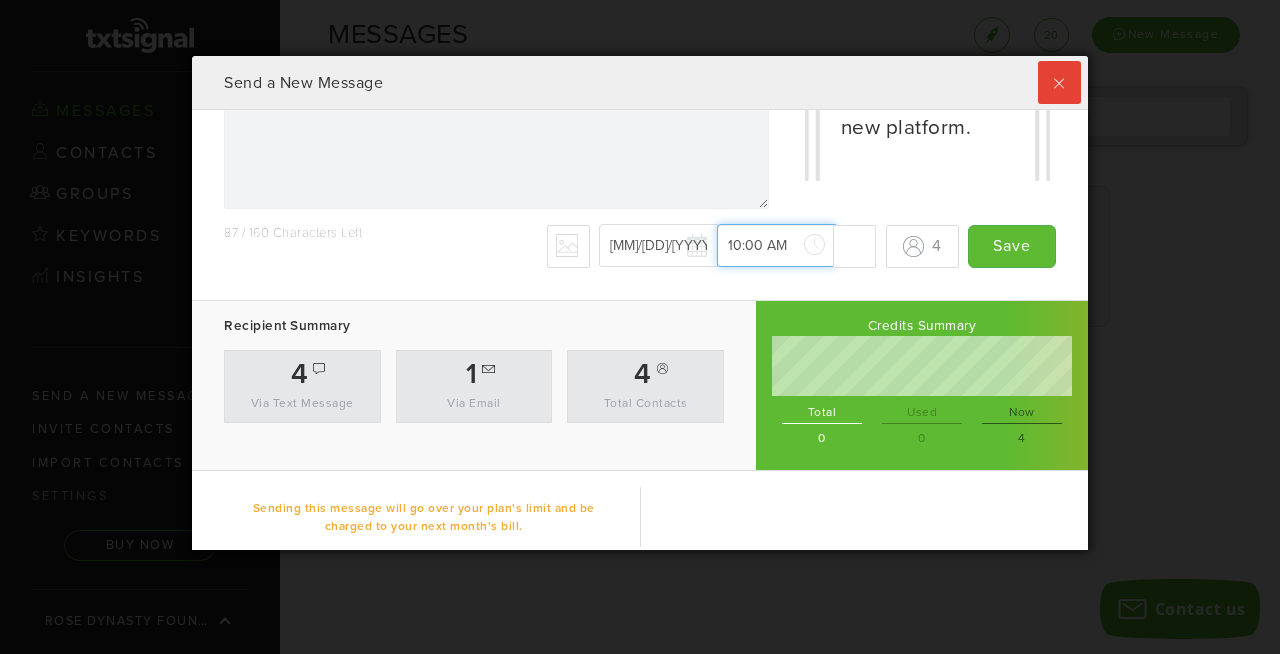 click on "10:00 AM" at bounding box center [776, 245] 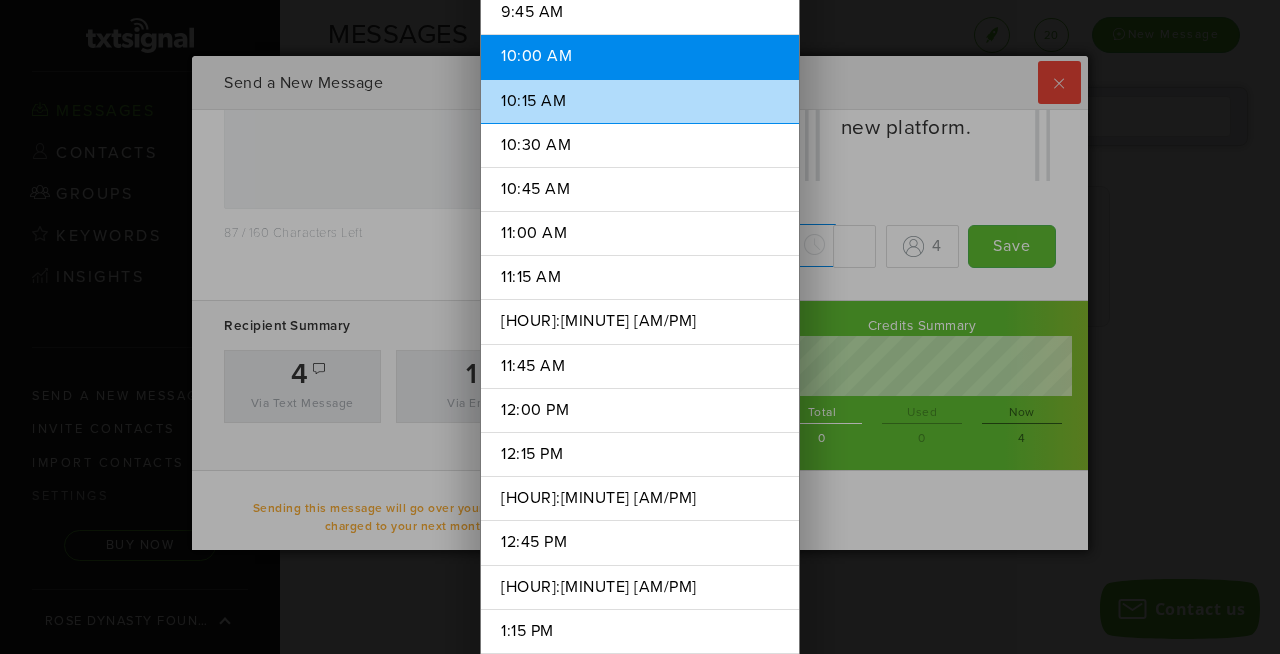 scroll, scrollTop: 1739, scrollLeft: 0, axis: vertical 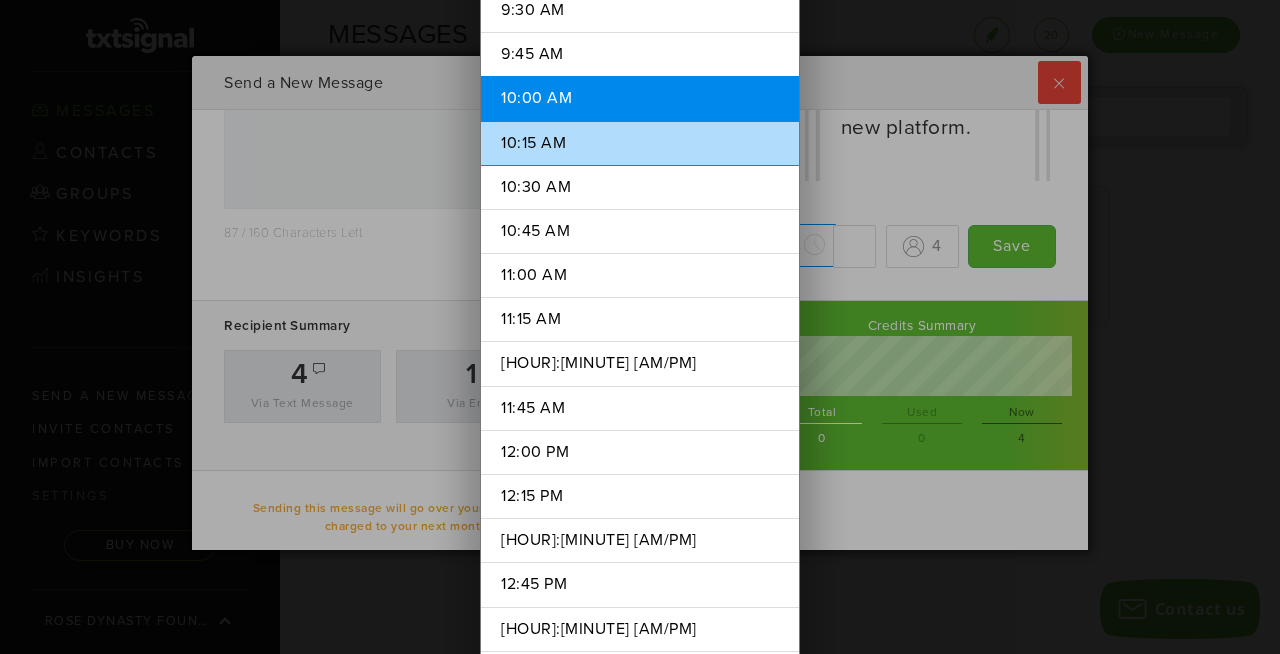 click on "10:00 AM" at bounding box center [640, 98] 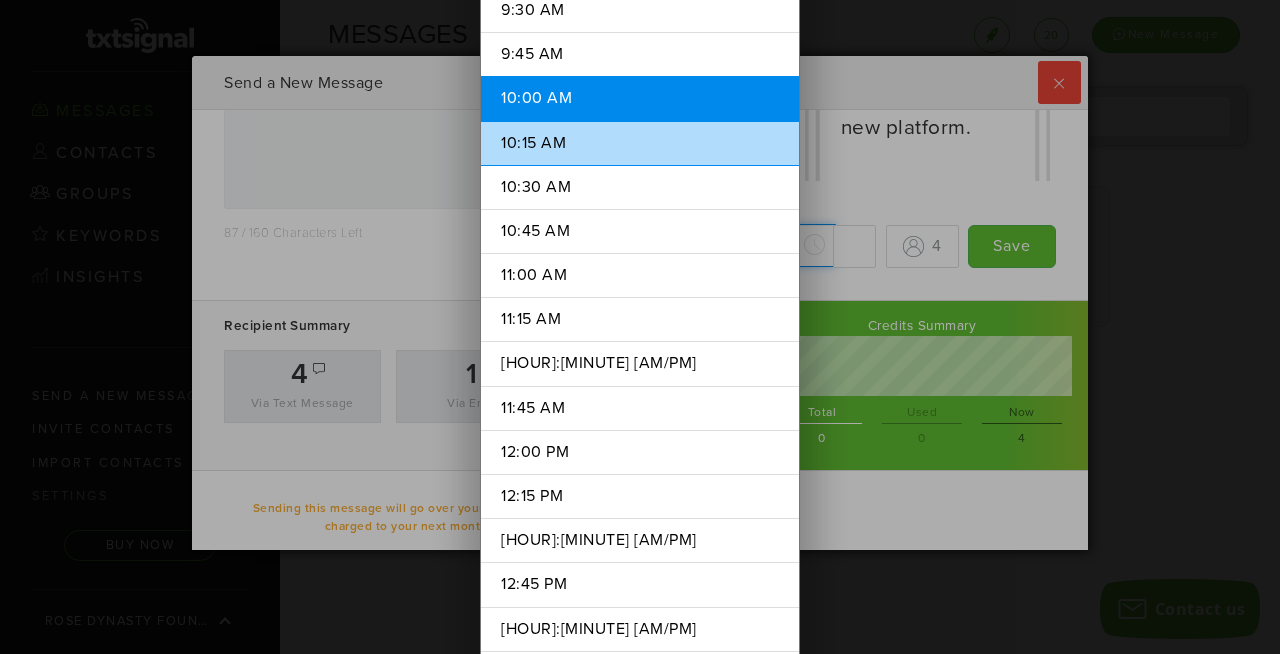scroll, scrollTop: 1694, scrollLeft: 0, axis: vertical 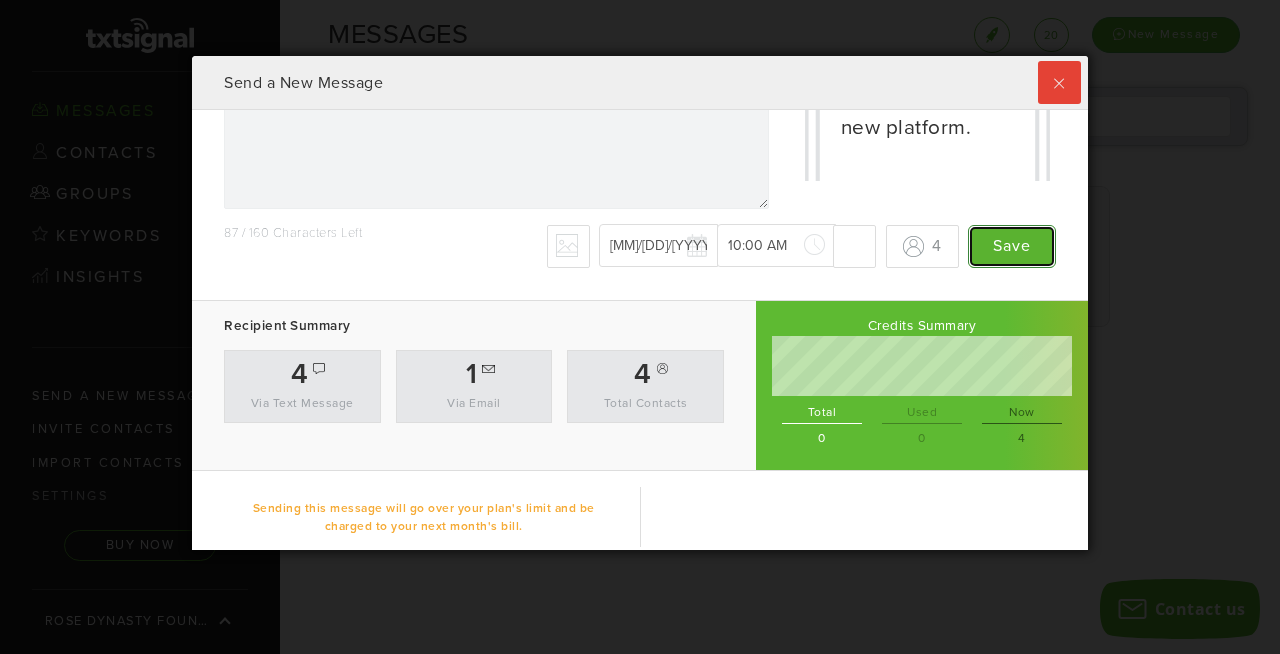 click on "Save" at bounding box center (1012, 246) 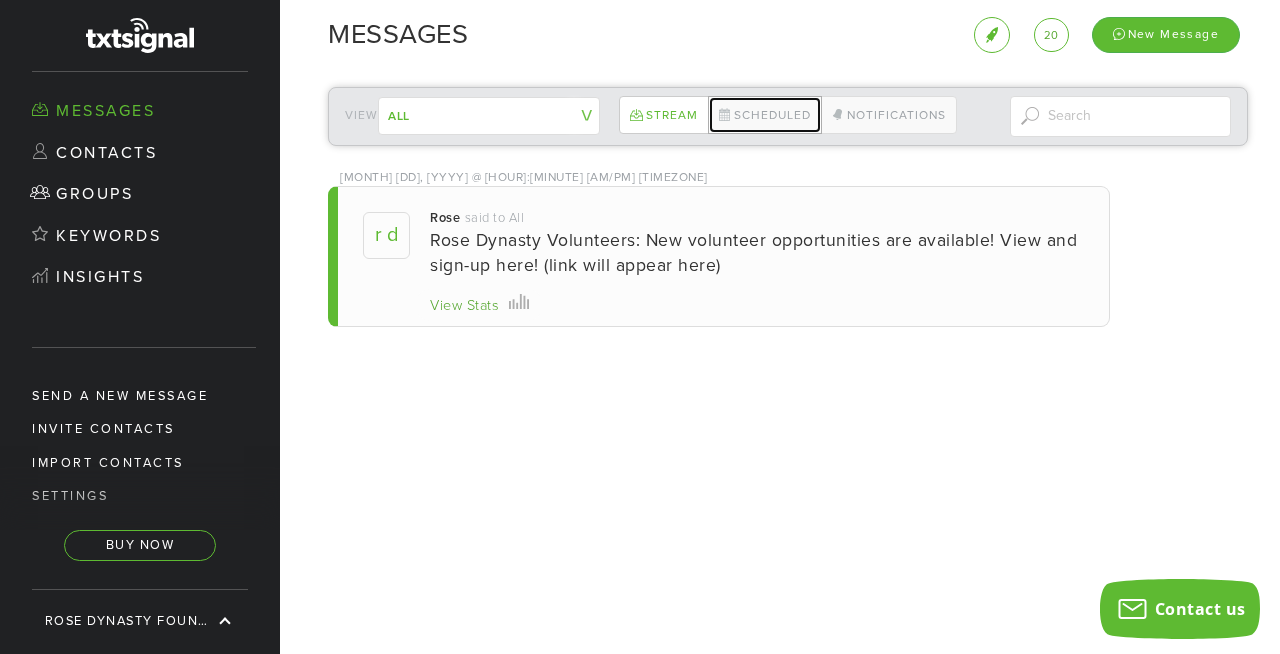 click on "Scheduled" at bounding box center (765, 115) 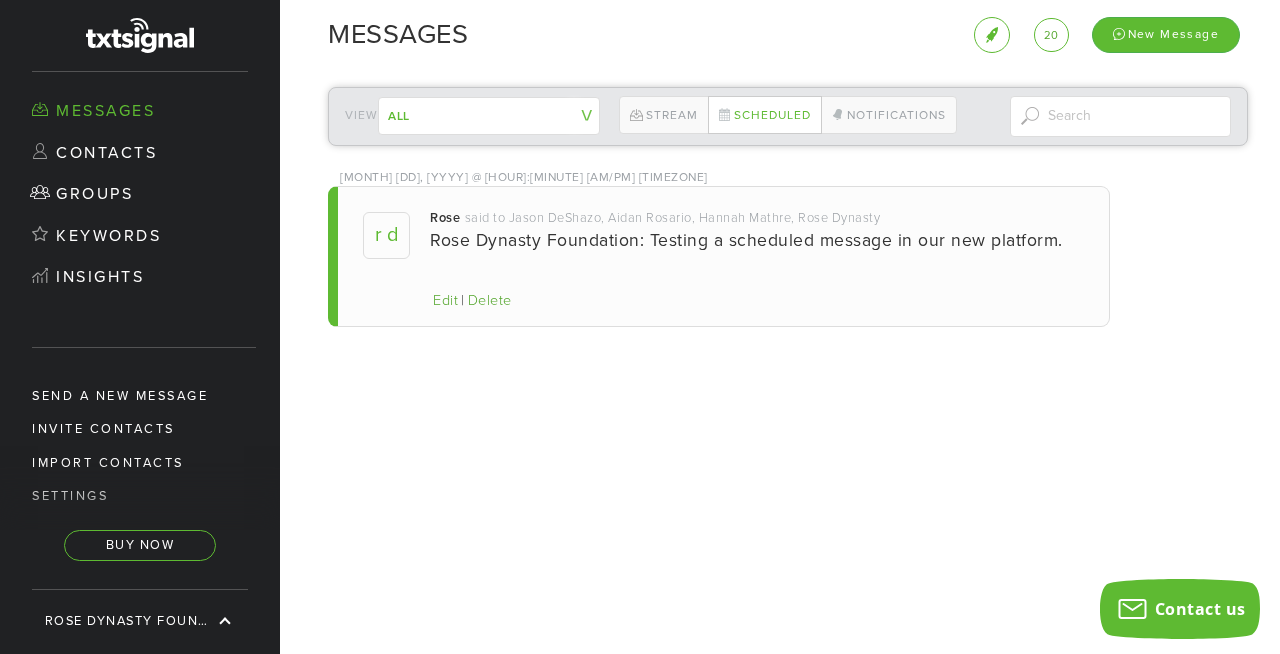 scroll, scrollTop: 999505, scrollLeft: 999104, axis: both 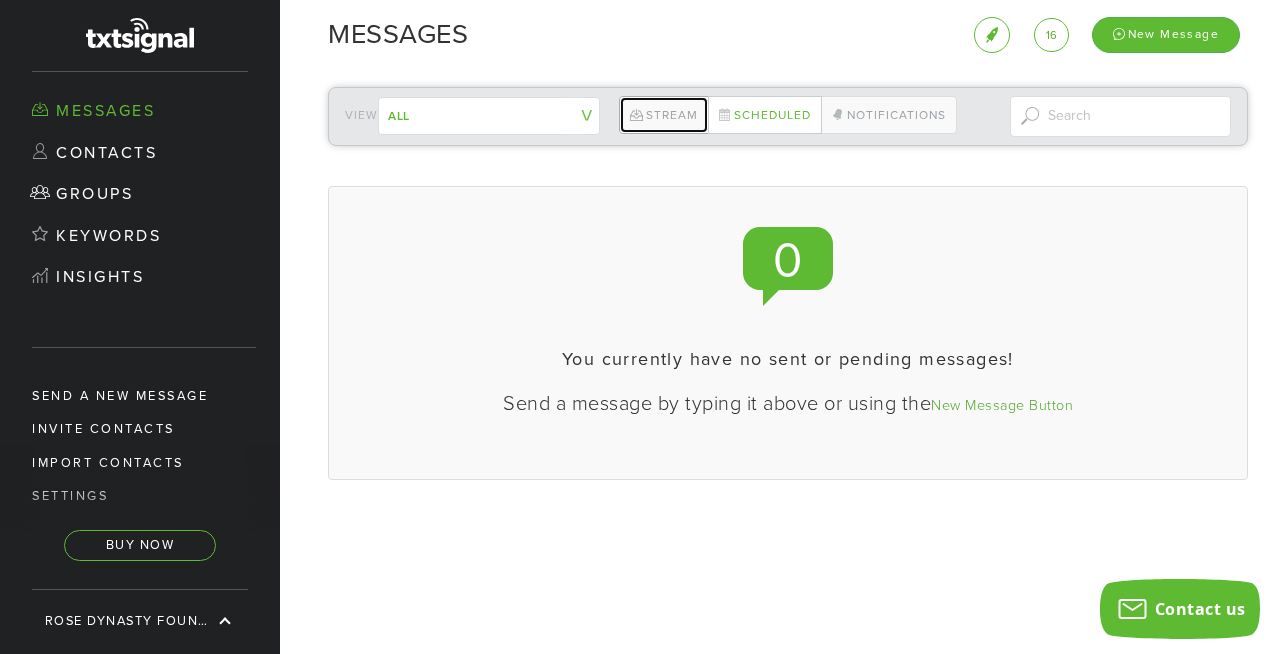 click on "Stream" at bounding box center (663, 115) 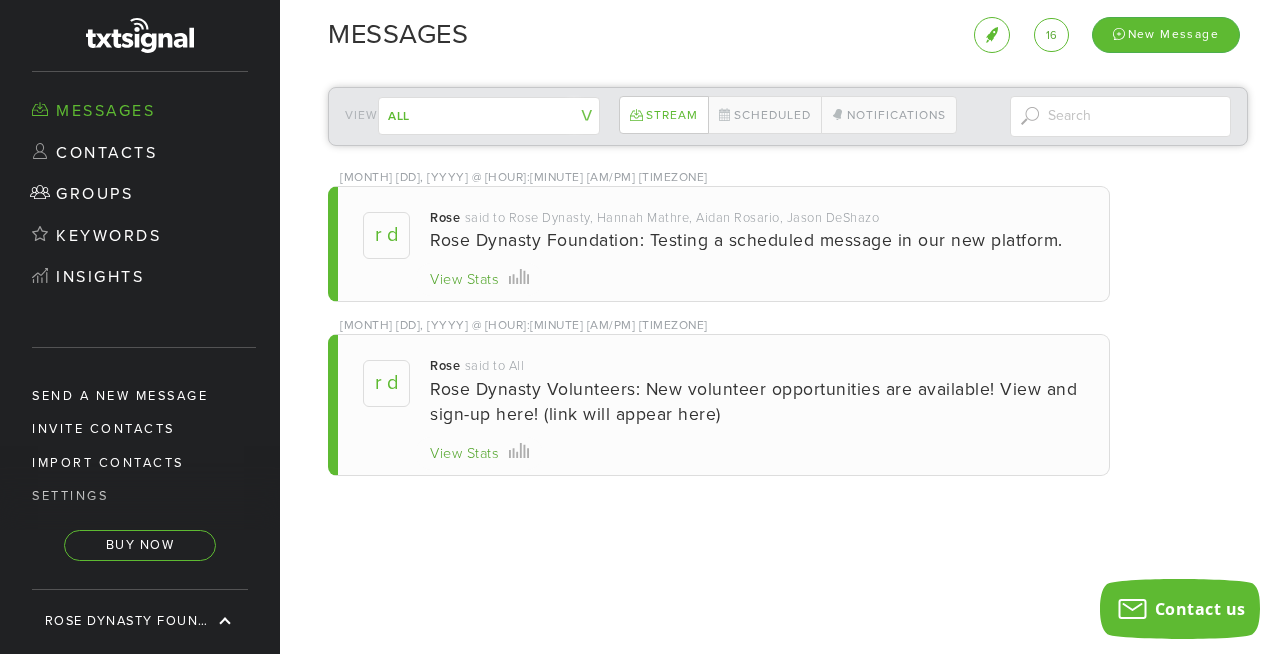 scroll, scrollTop: 999505, scrollLeft: 999104, axis: both 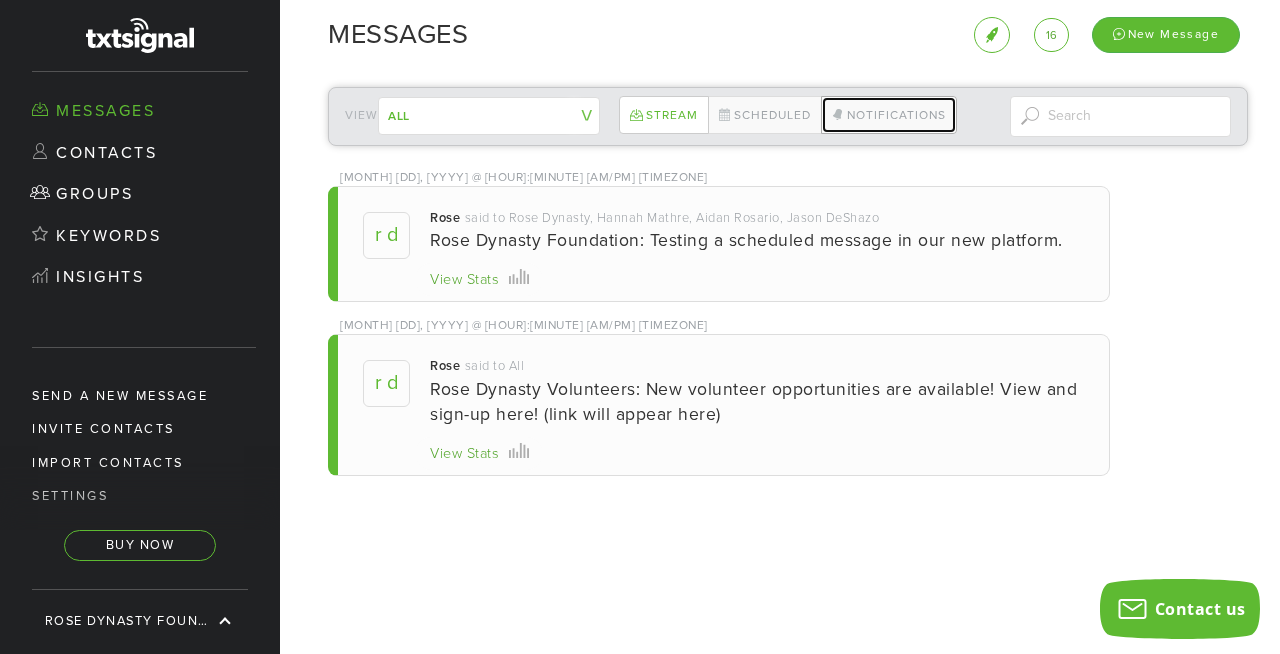 click on "Notifications" at bounding box center [889, 115] 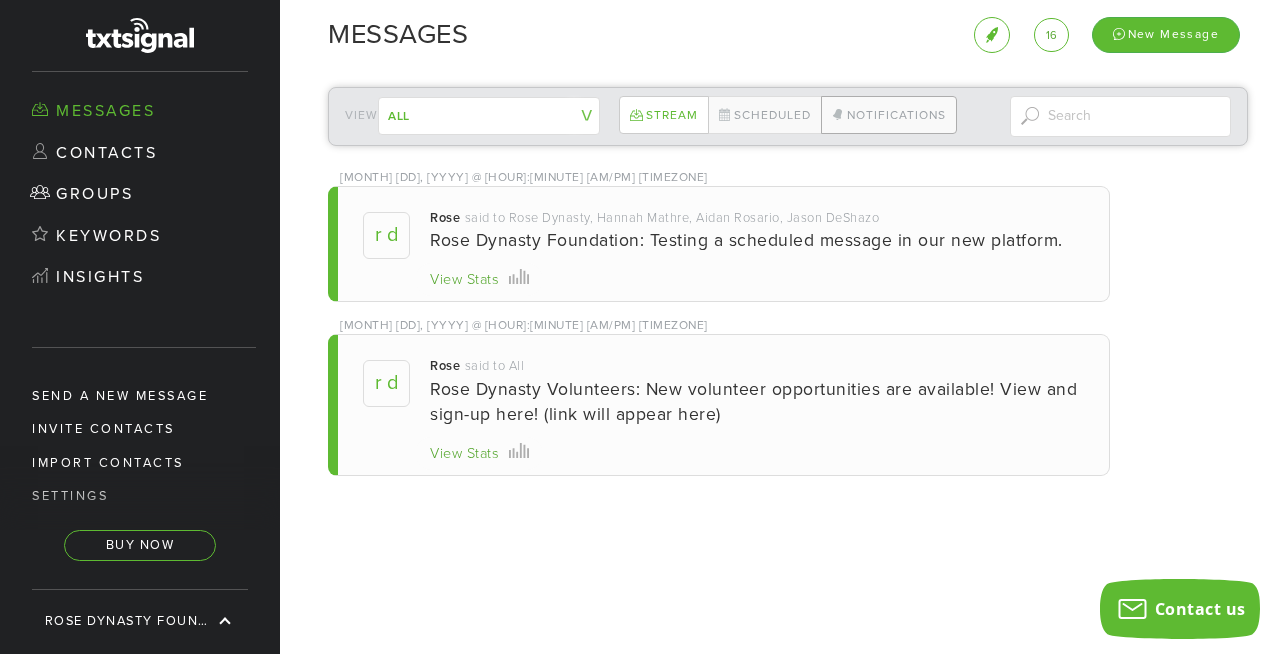 scroll, scrollTop: 999505, scrollLeft: 999104, axis: both 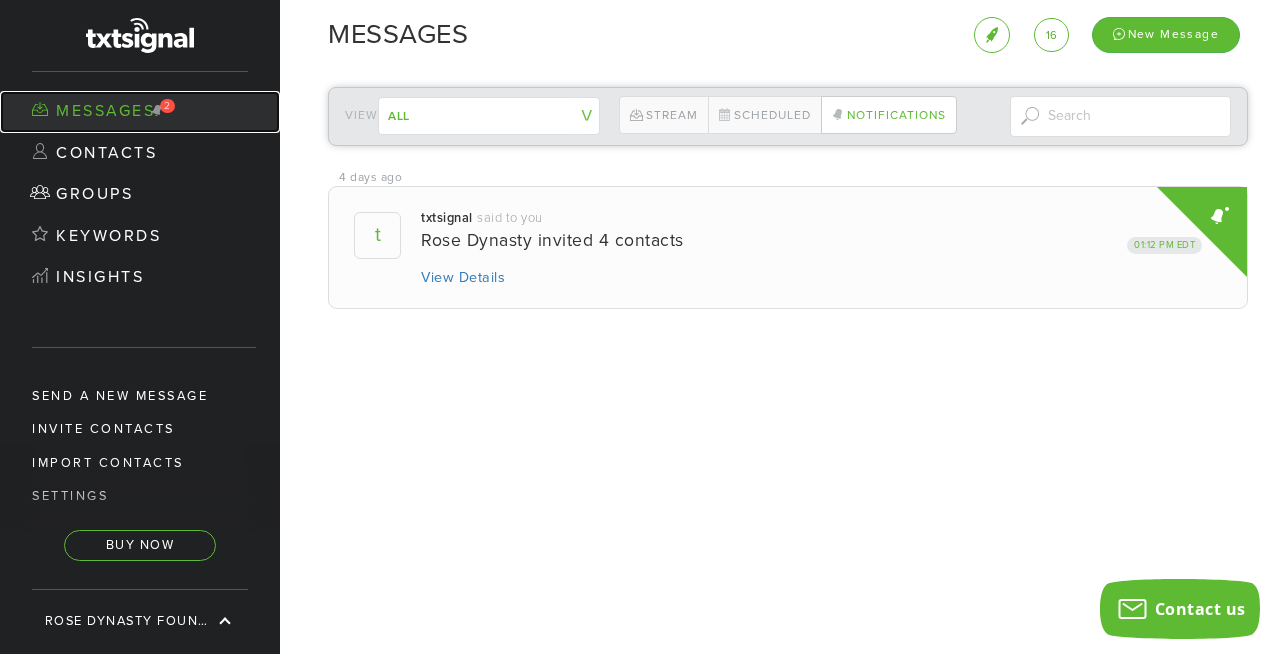 click on "Messages
2" at bounding box center [140, 112] 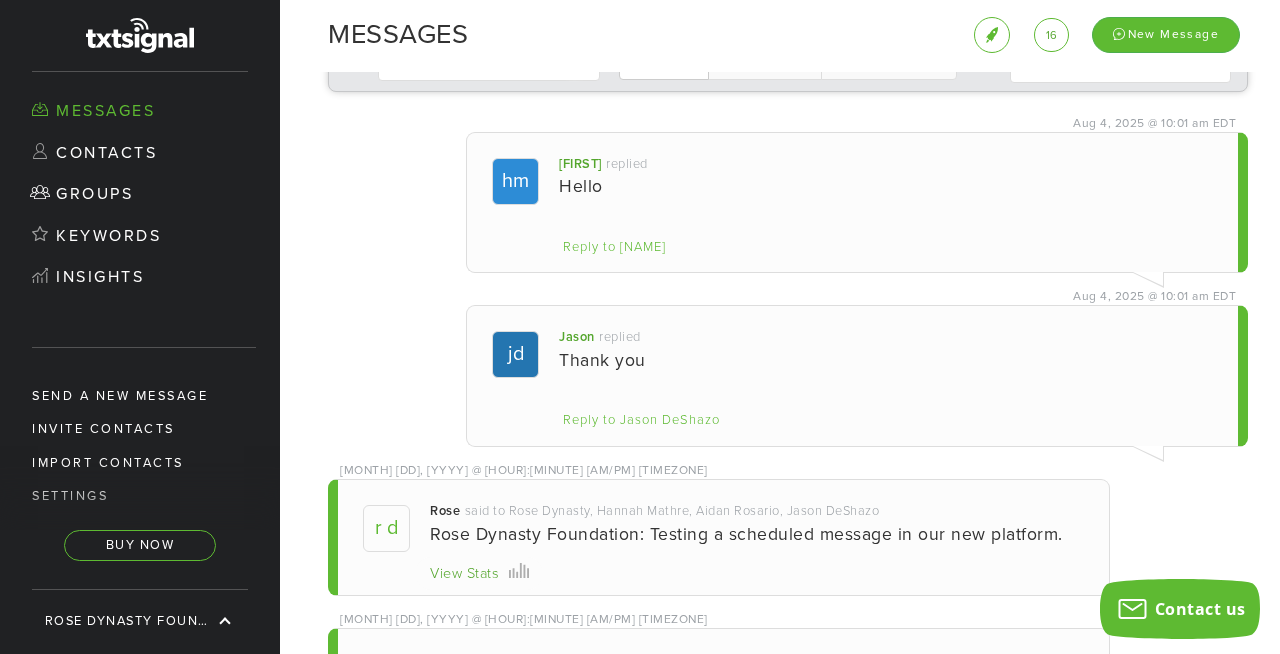 scroll, scrollTop: 47, scrollLeft: 0, axis: vertical 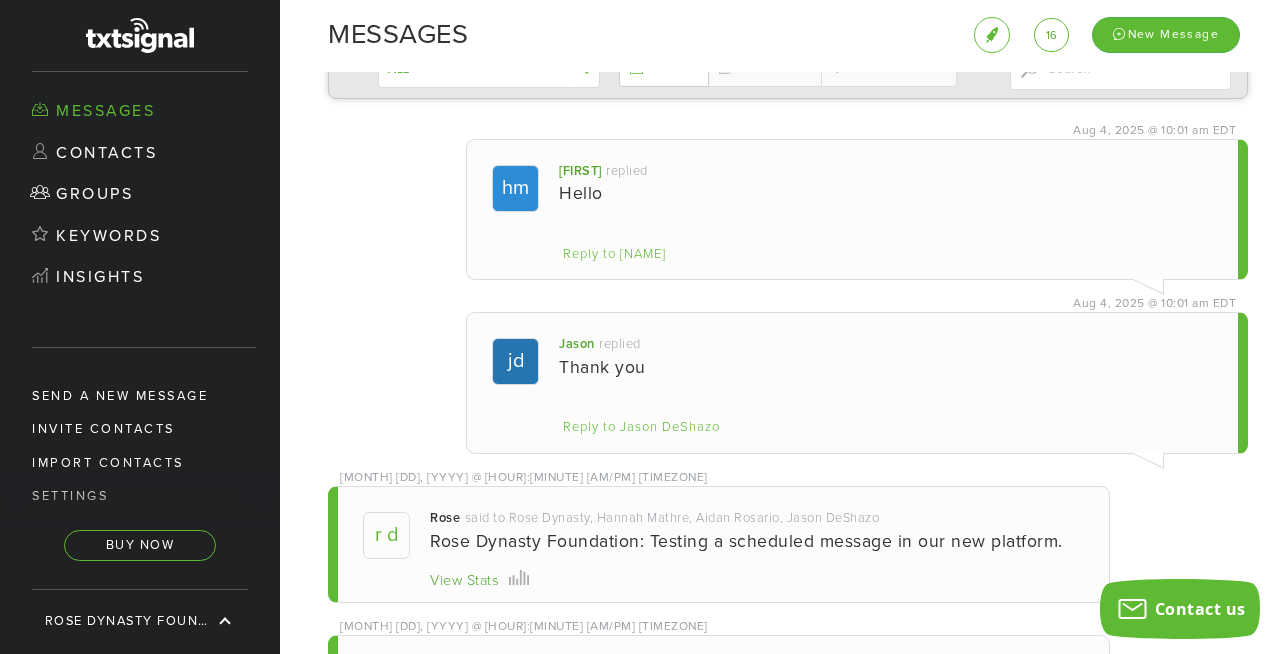 click on "Hello" at bounding box center (886, 193) 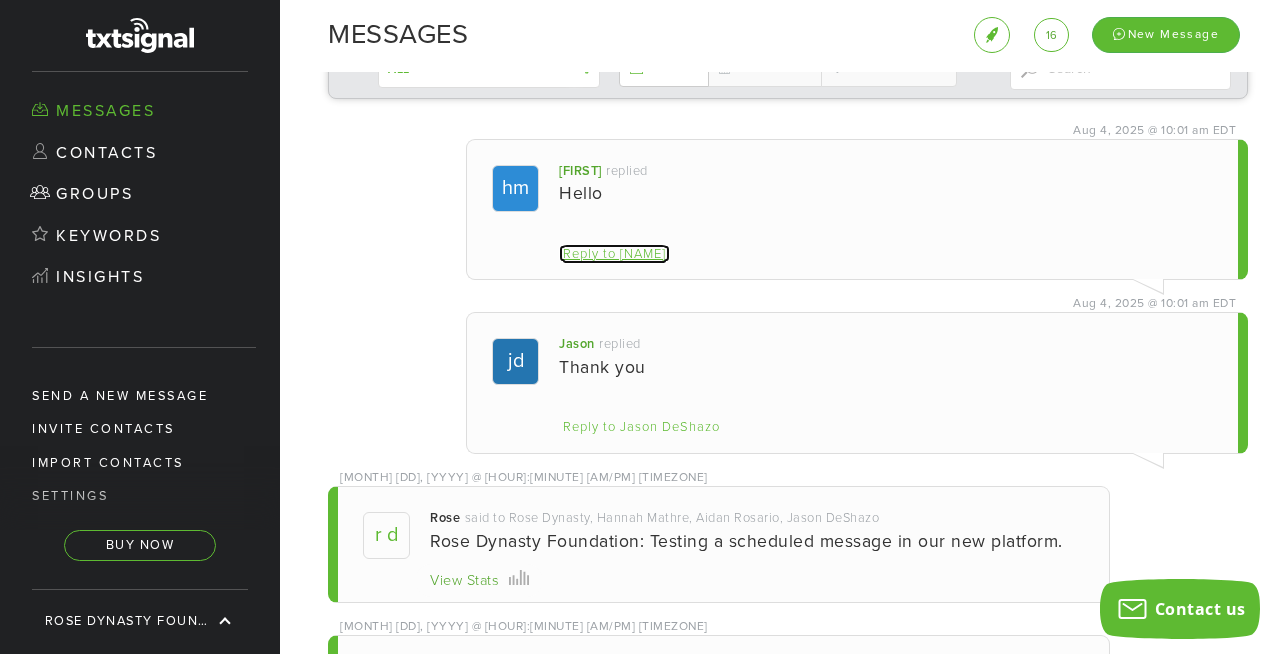 click on "Reply to [NAME]" at bounding box center (614, 254) 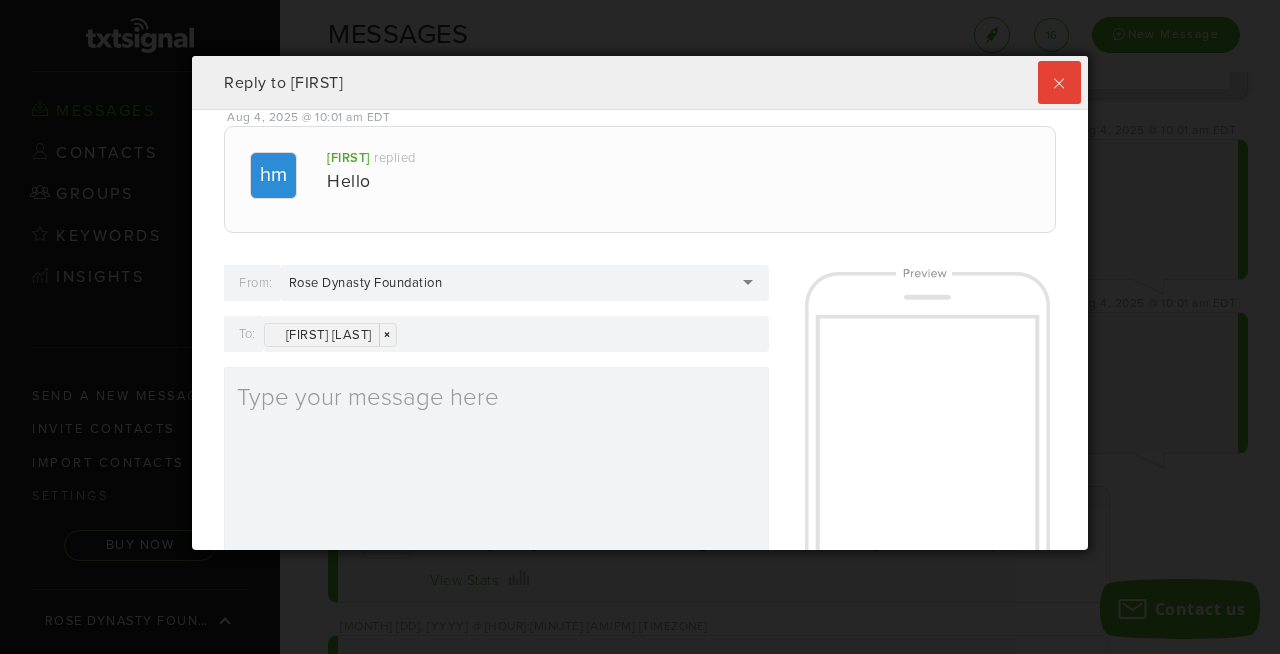 scroll, scrollTop: 999505, scrollLeft: 999104, axis: both 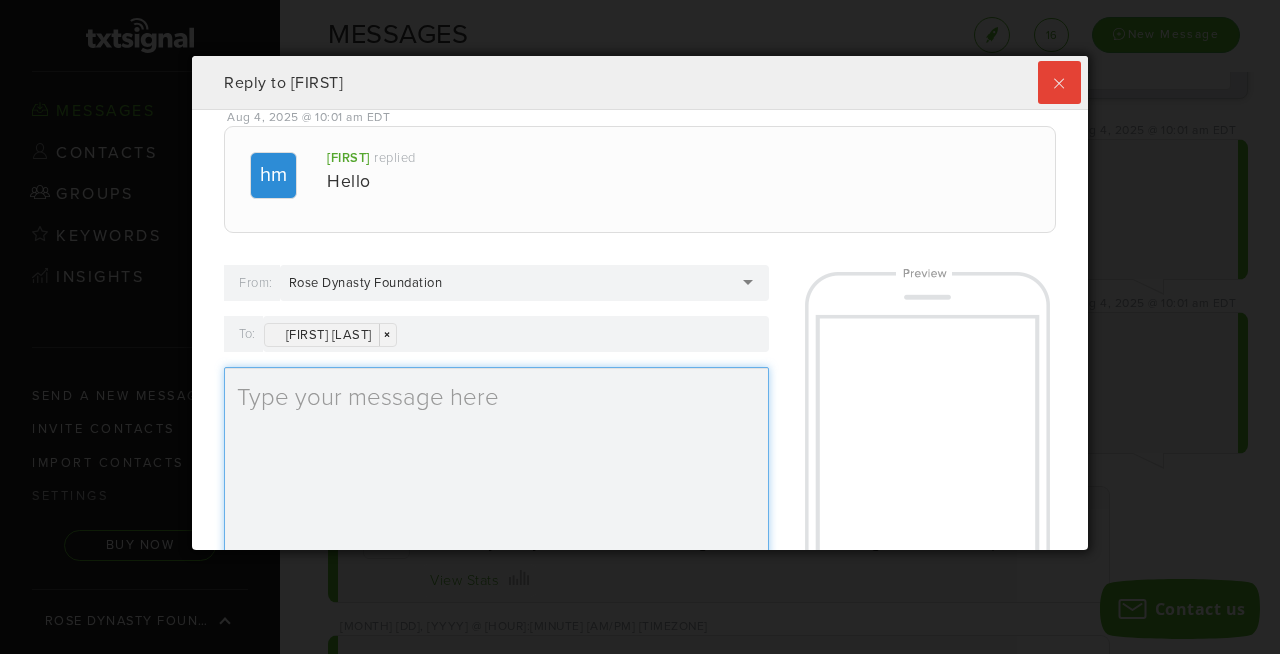click at bounding box center (496, 463) 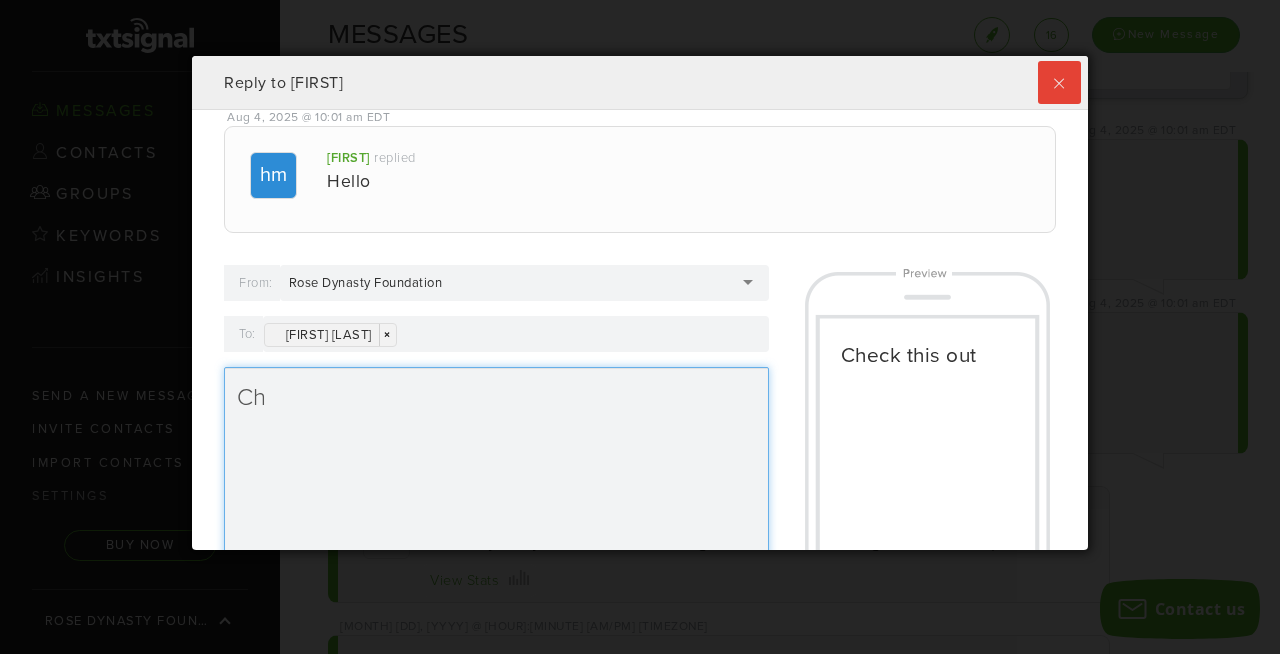 type on "C" 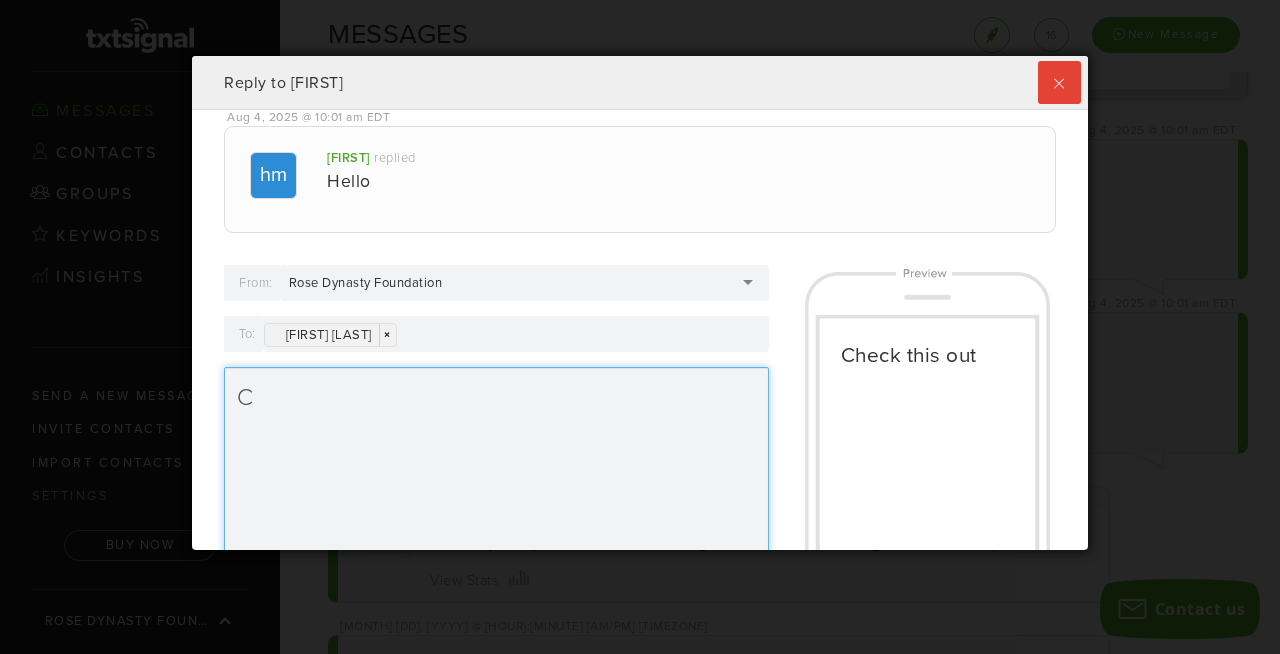 type 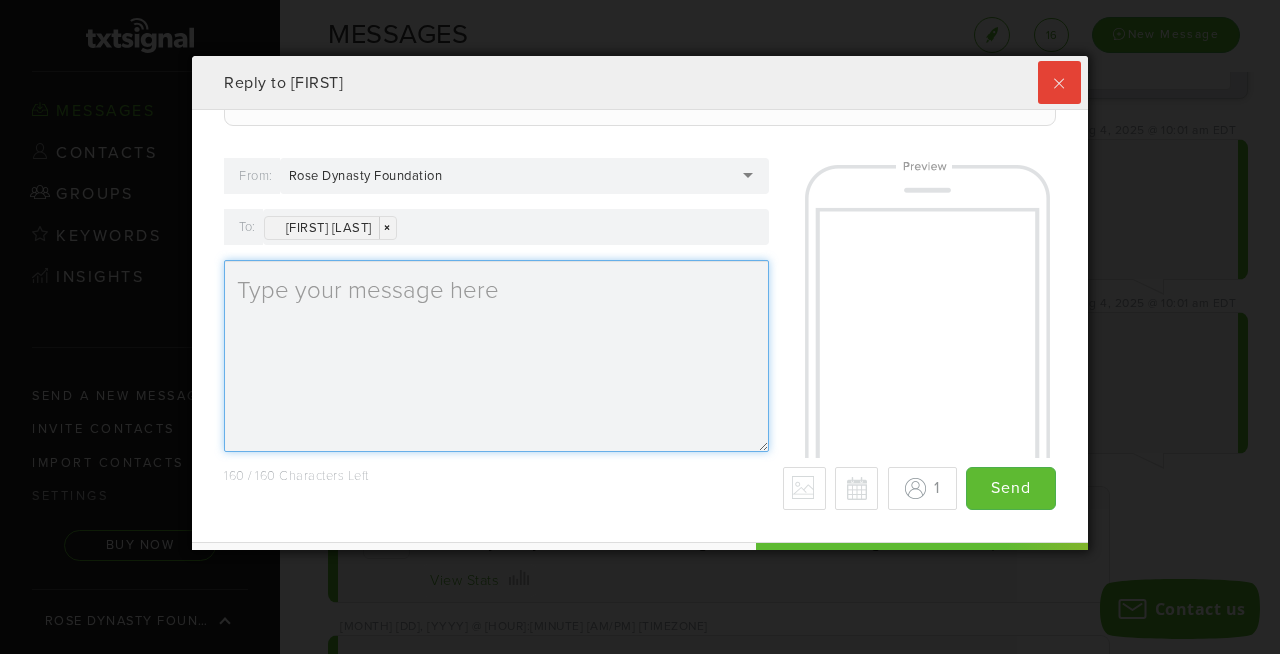 scroll, scrollTop: 113, scrollLeft: 0, axis: vertical 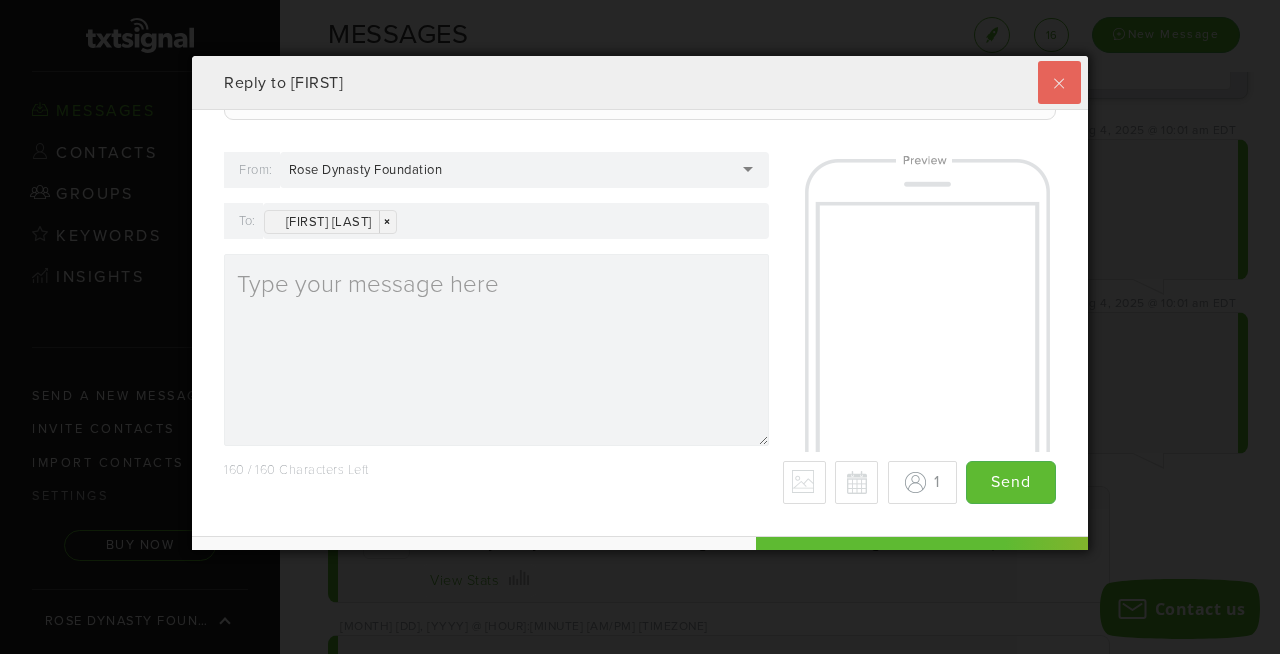 click at bounding box center (1059, 82) 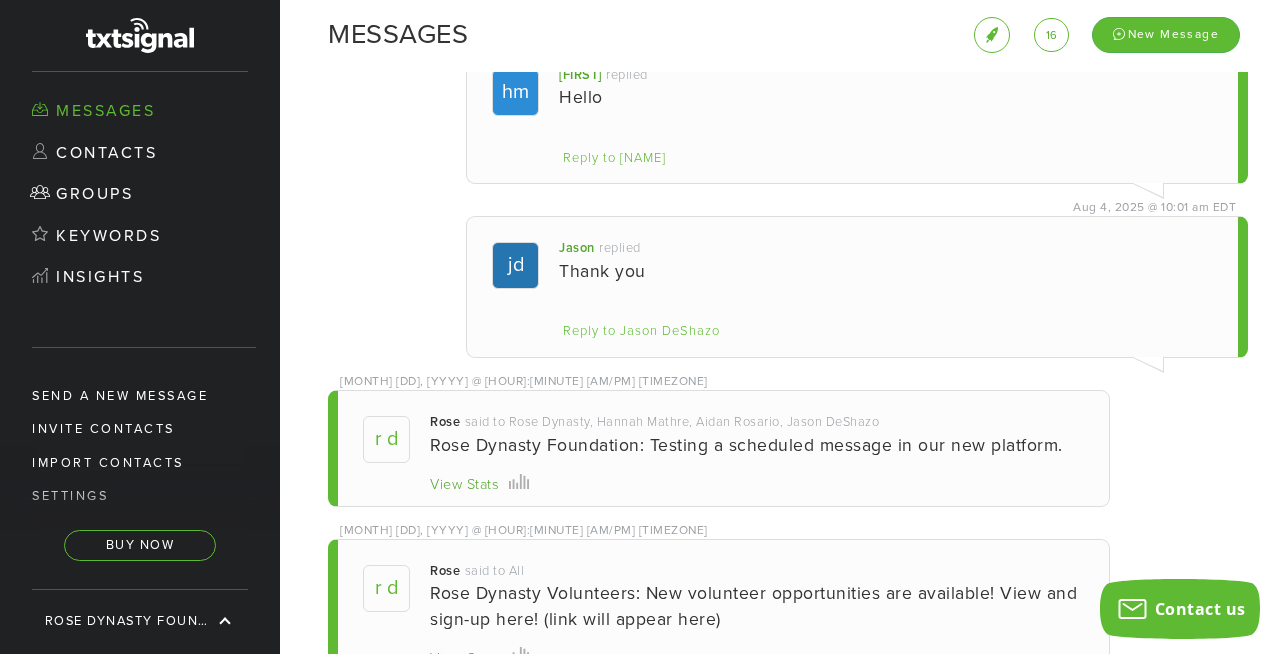 scroll, scrollTop: 0, scrollLeft: 0, axis: both 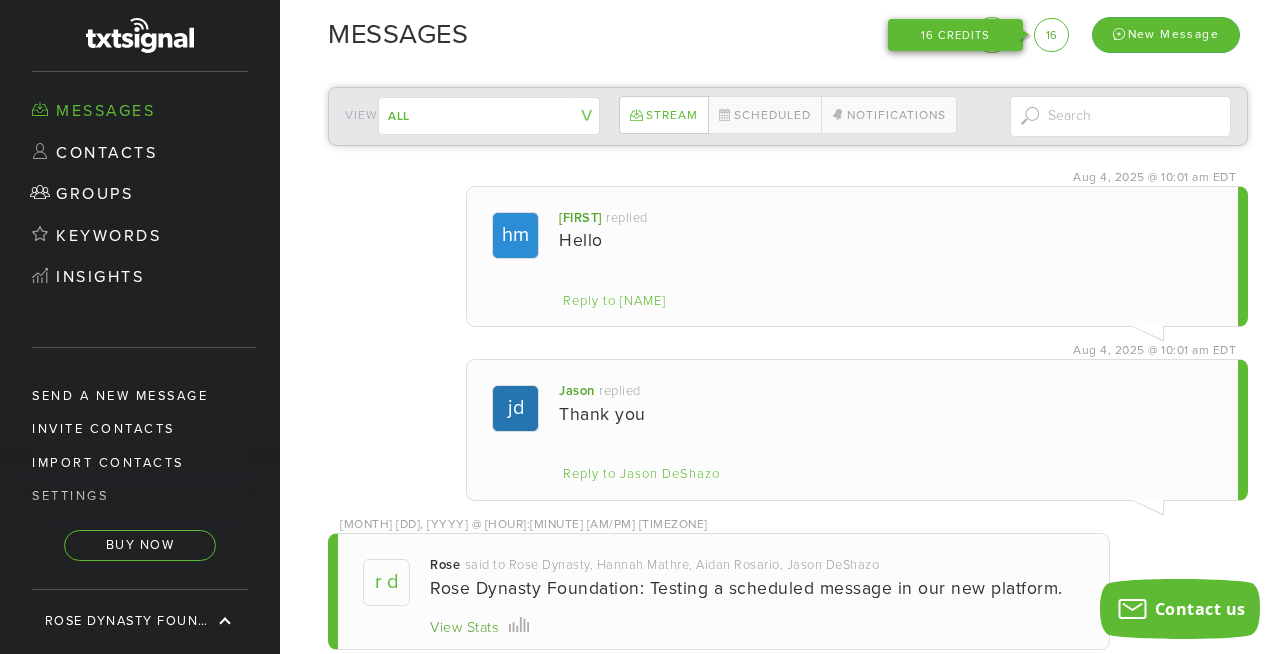 click on "16" at bounding box center [1051, 35] 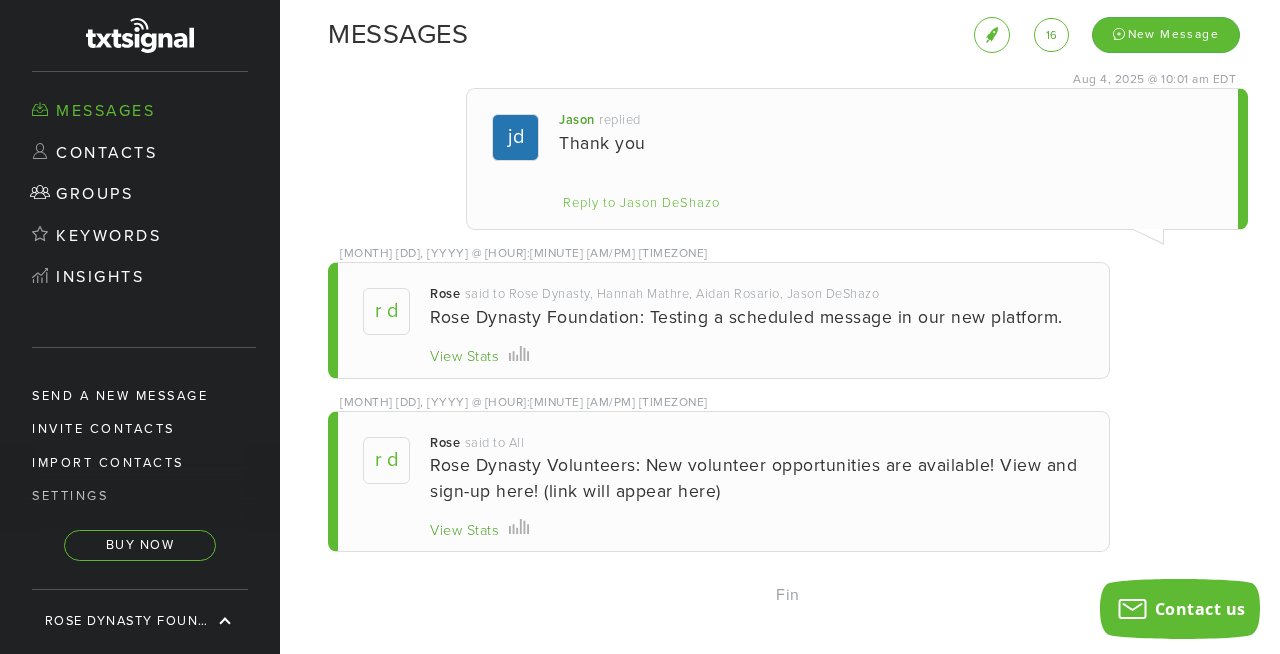 scroll, scrollTop: 0, scrollLeft: 0, axis: both 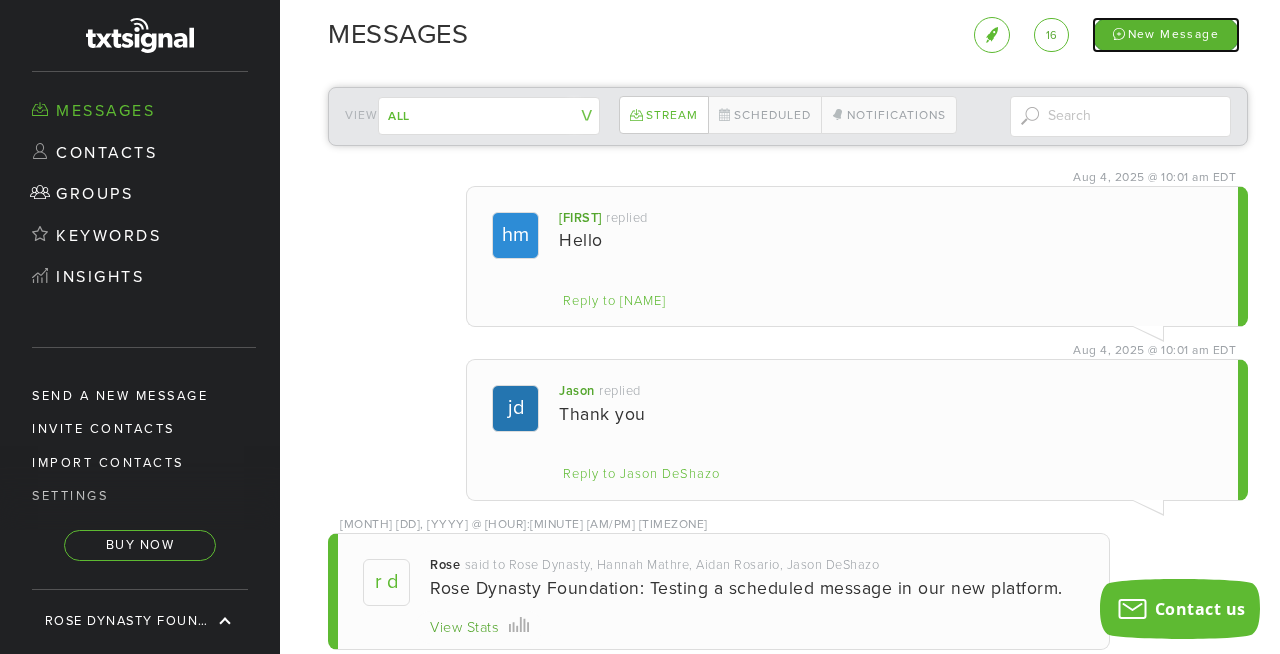click on "New Message" at bounding box center [1166, 34] 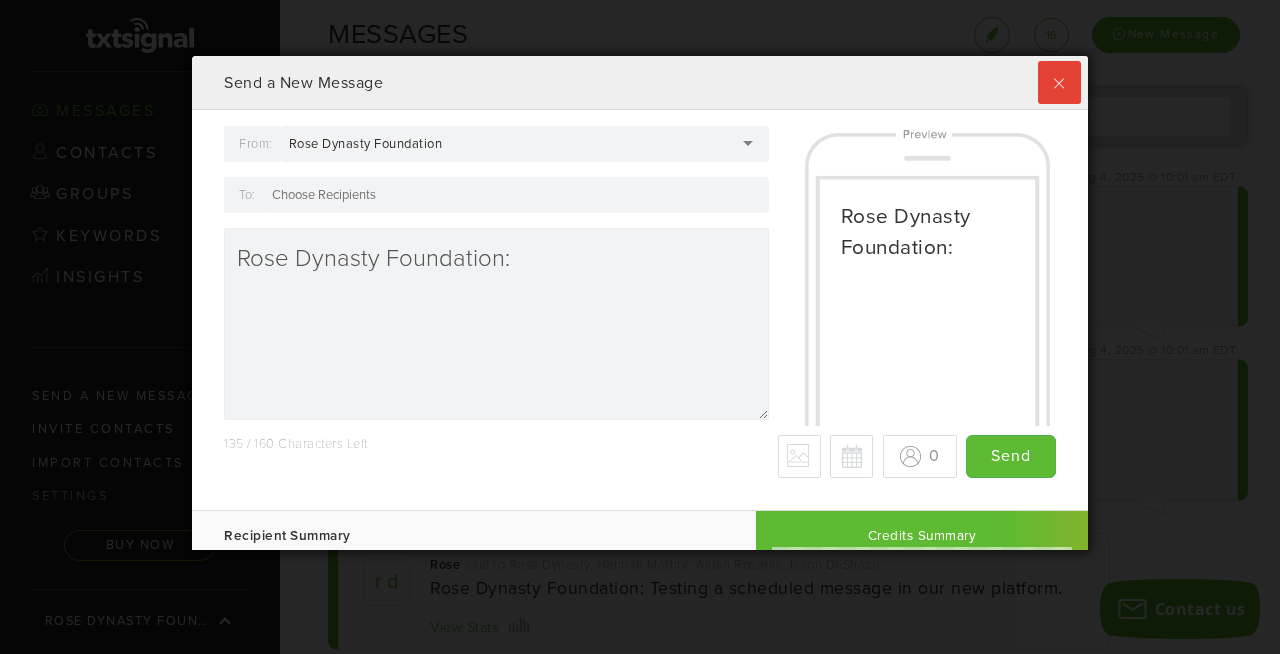 scroll, scrollTop: 999505, scrollLeft: 999104, axis: both 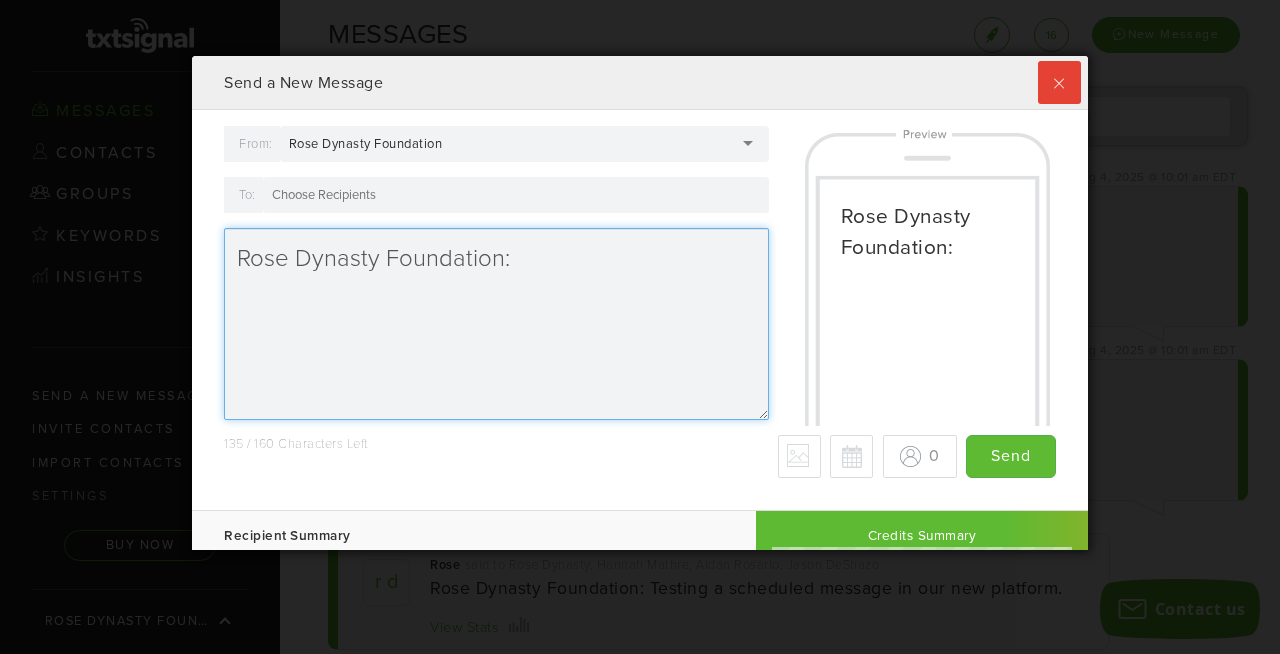 drag, startPoint x: 507, startPoint y: 263, endPoint x: 373, endPoint y: 258, distance: 134.09325 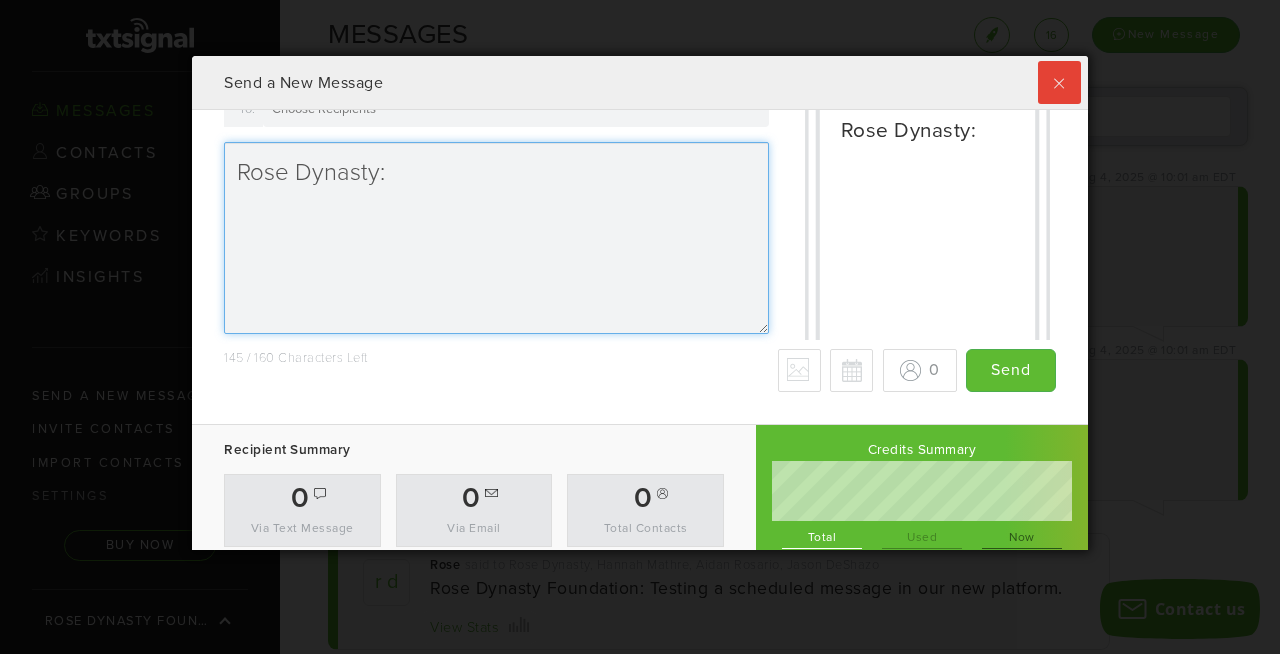 scroll, scrollTop: 130, scrollLeft: 0, axis: vertical 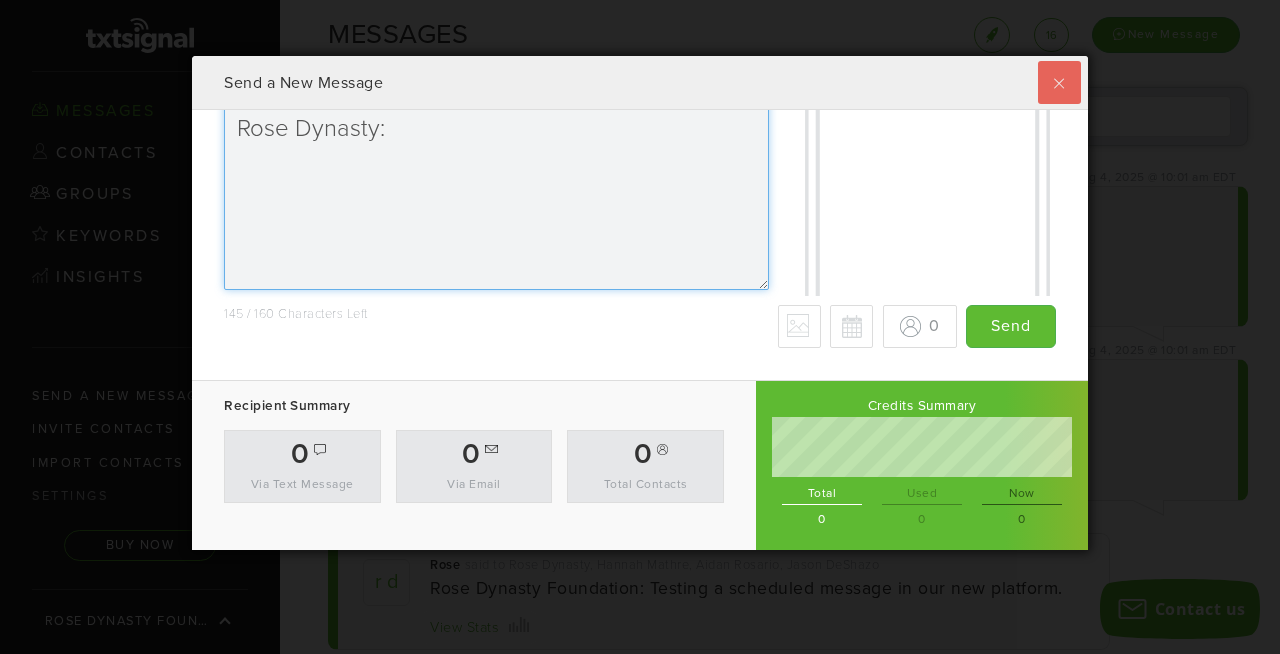 type on "Rose Dynasty:" 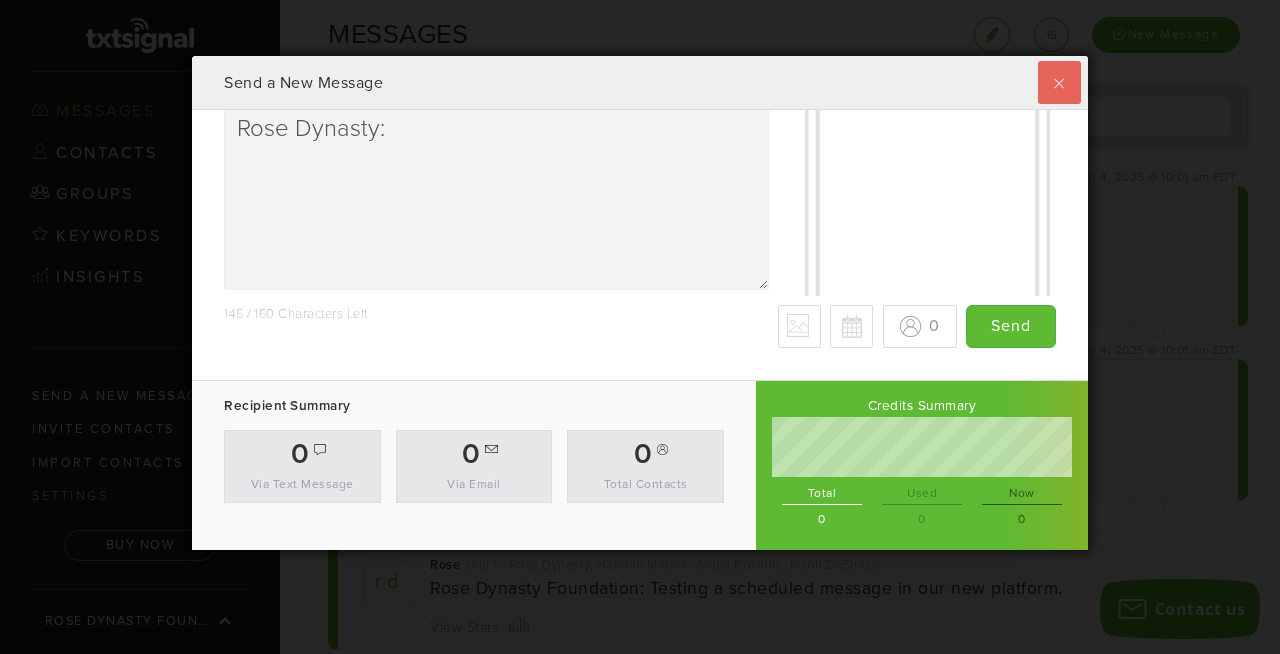 click at bounding box center [1059, 82] 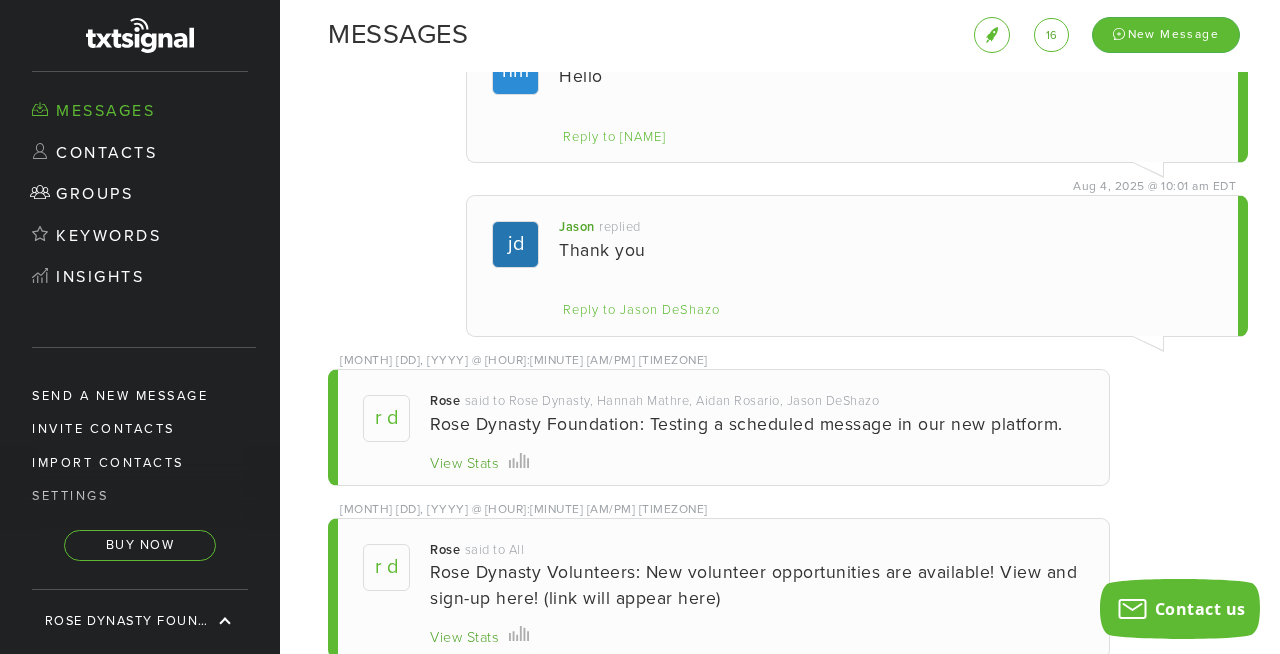 scroll, scrollTop: 230, scrollLeft: 0, axis: vertical 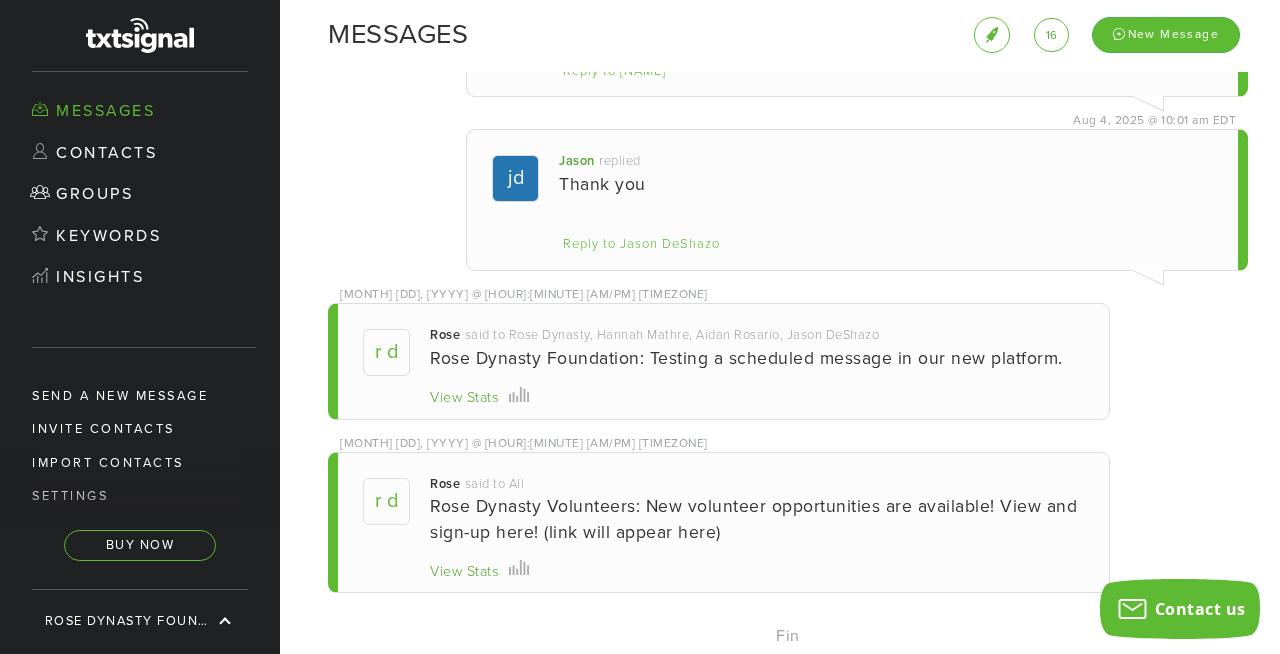 click on "Rose
said to Rose Dynasty, [FIRST] [LAST], [FIRST] [LAST], [FIRST] [LAST]
Rose Dynasty Foundation: Testing a scheduled message in our new platform.
View Stats
Close Stats" at bounding box center (757, 371) 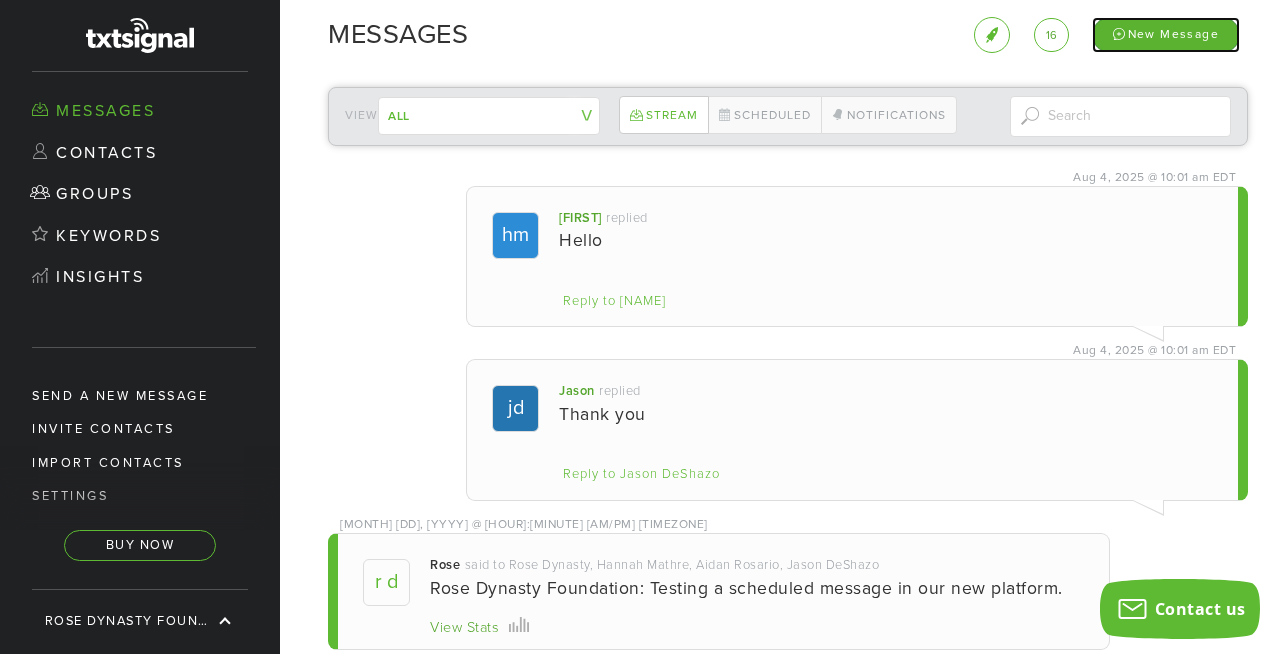 click on "New Message" at bounding box center (1166, 34) 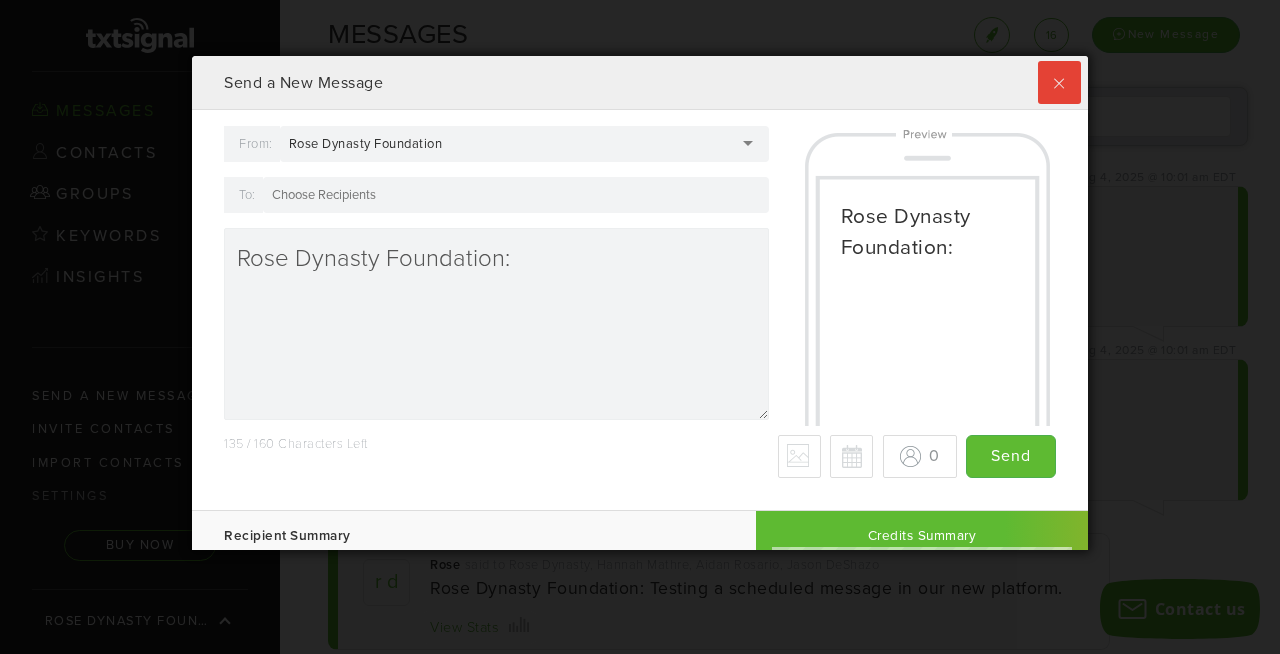 scroll, scrollTop: 999505, scrollLeft: 999104, axis: both 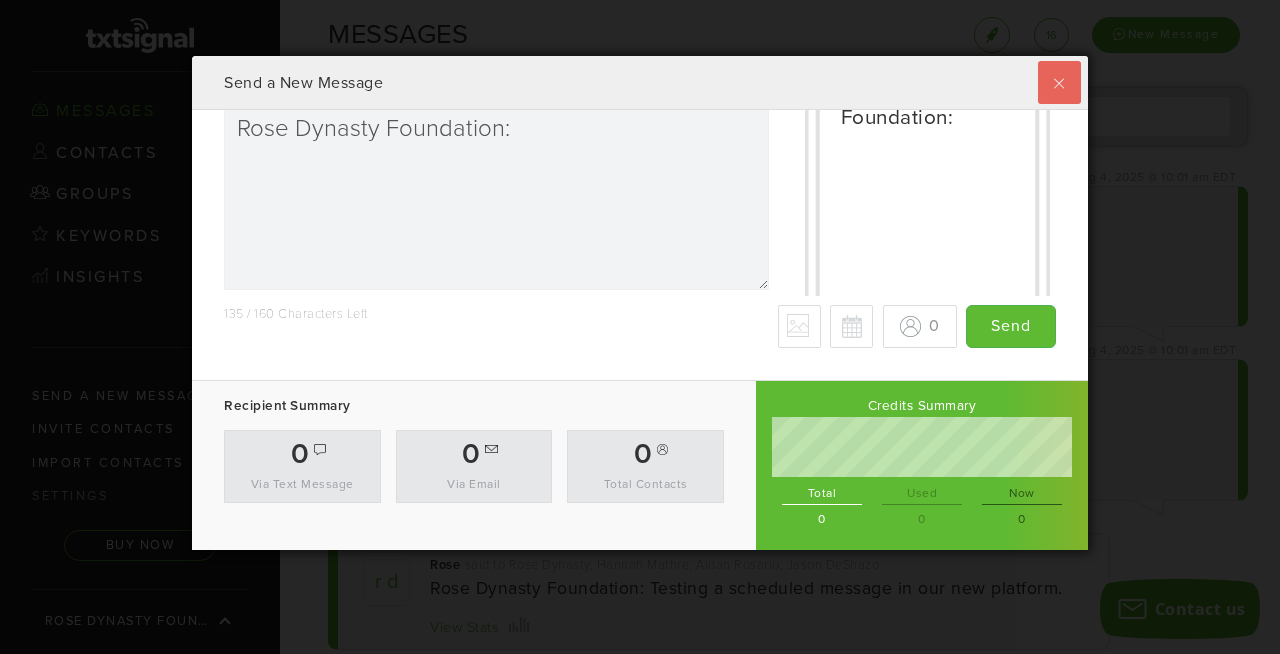 click at bounding box center (1059, 82) 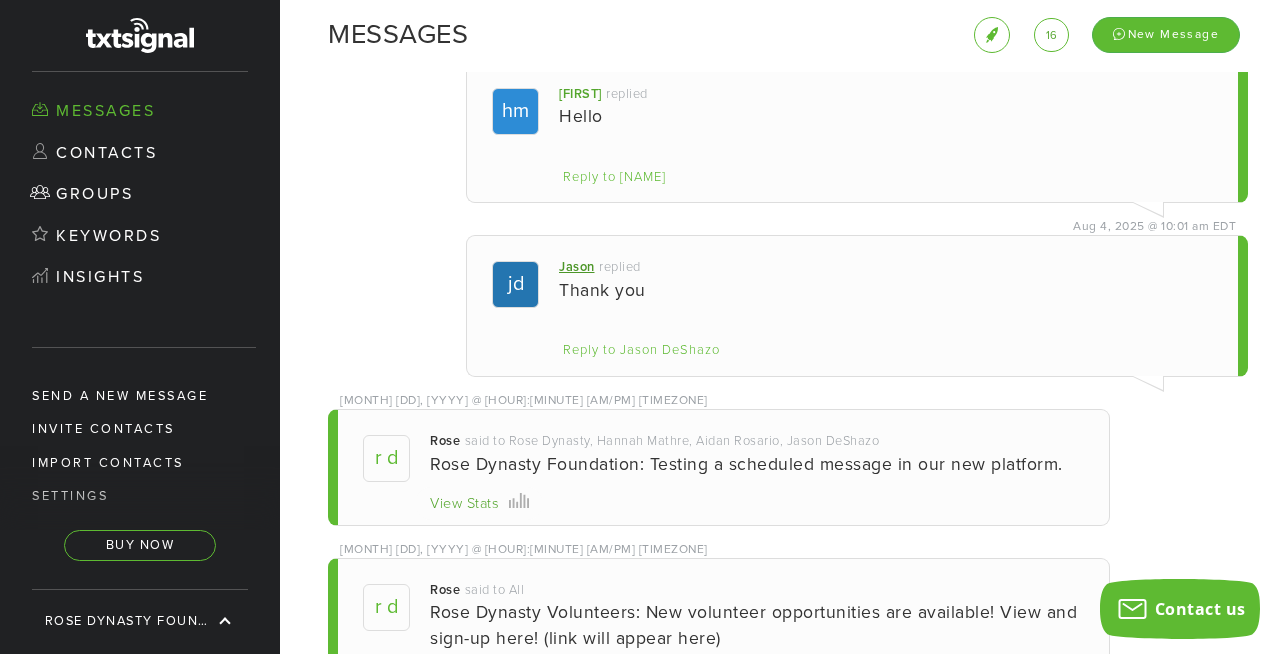 scroll, scrollTop: 271, scrollLeft: 0, axis: vertical 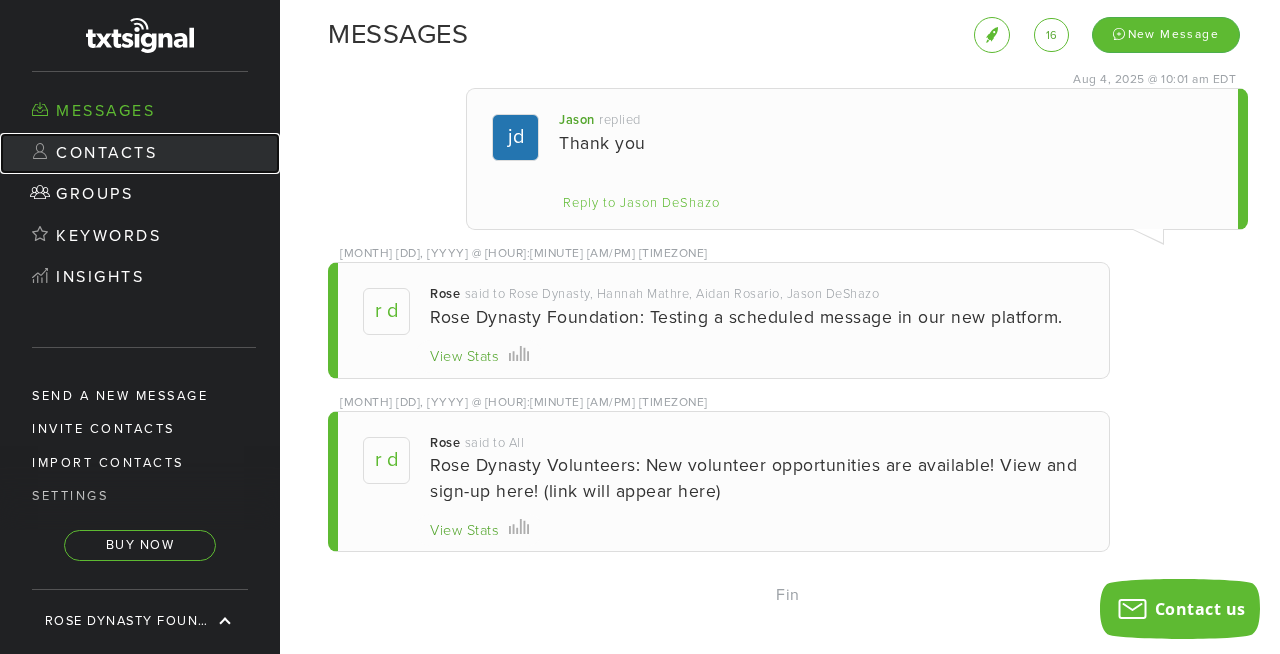 click on "Contacts" at bounding box center [140, 154] 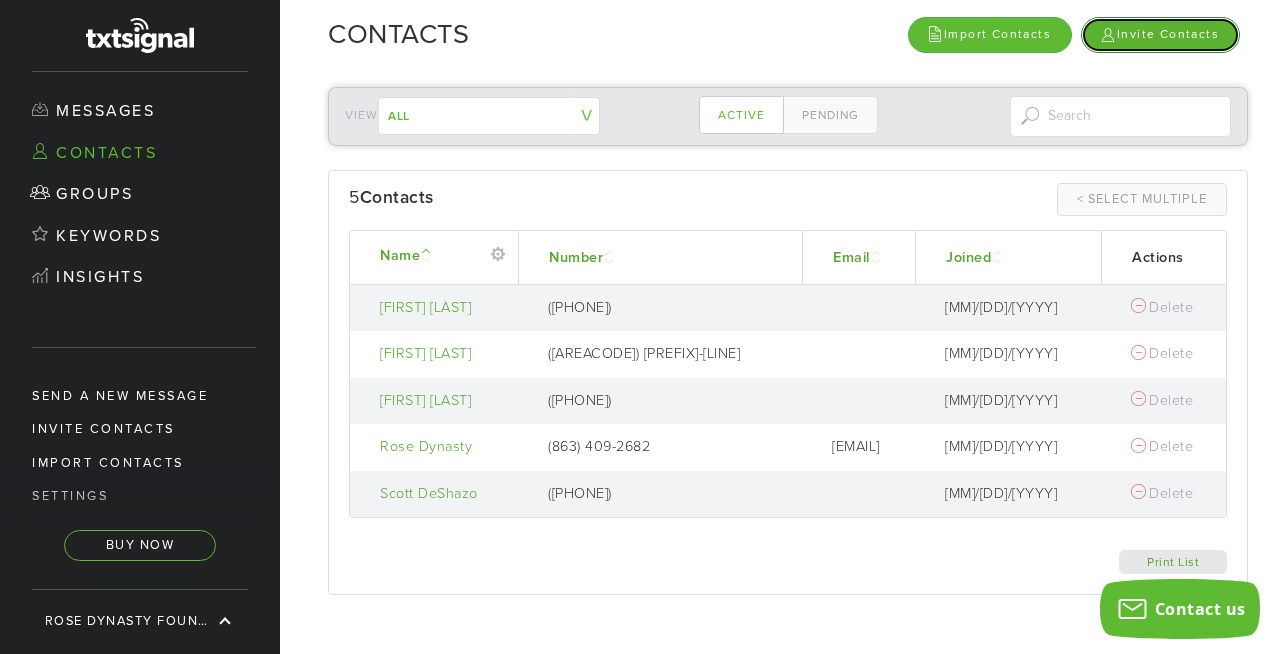 click on "Invite Contacts" at bounding box center [1160, 34] 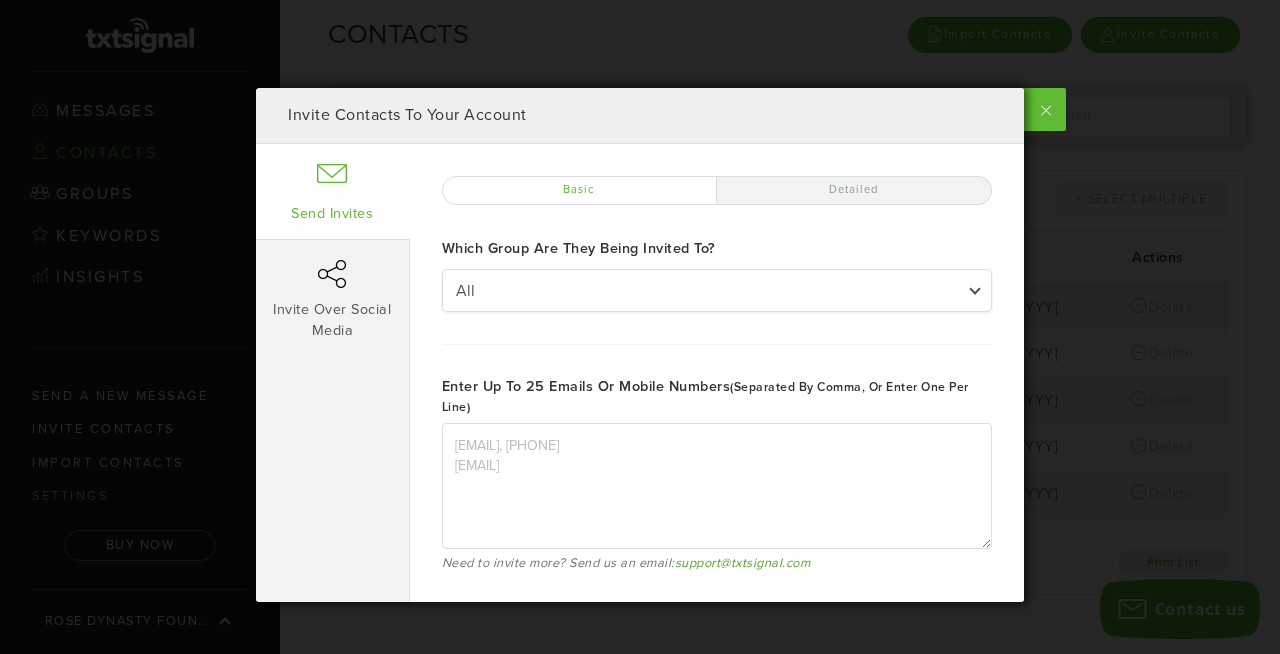 click on "Detailed" at bounding box center (854, 190) 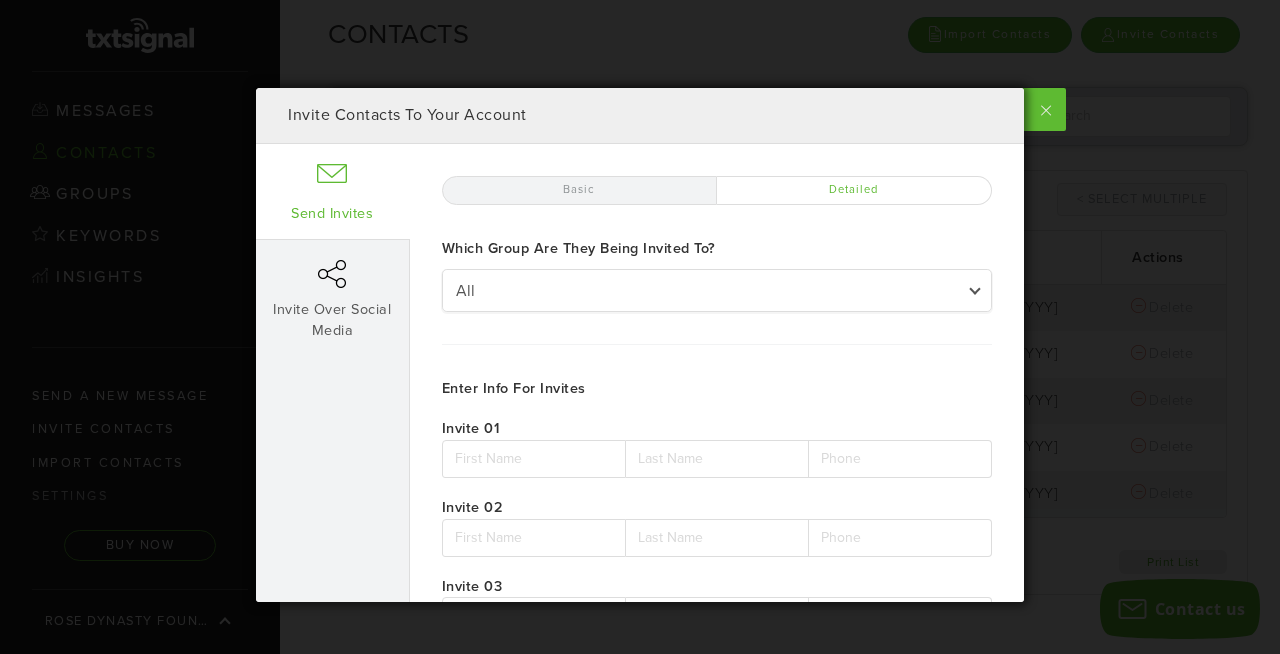 click on "Basic" at bounding box center (579, 190) 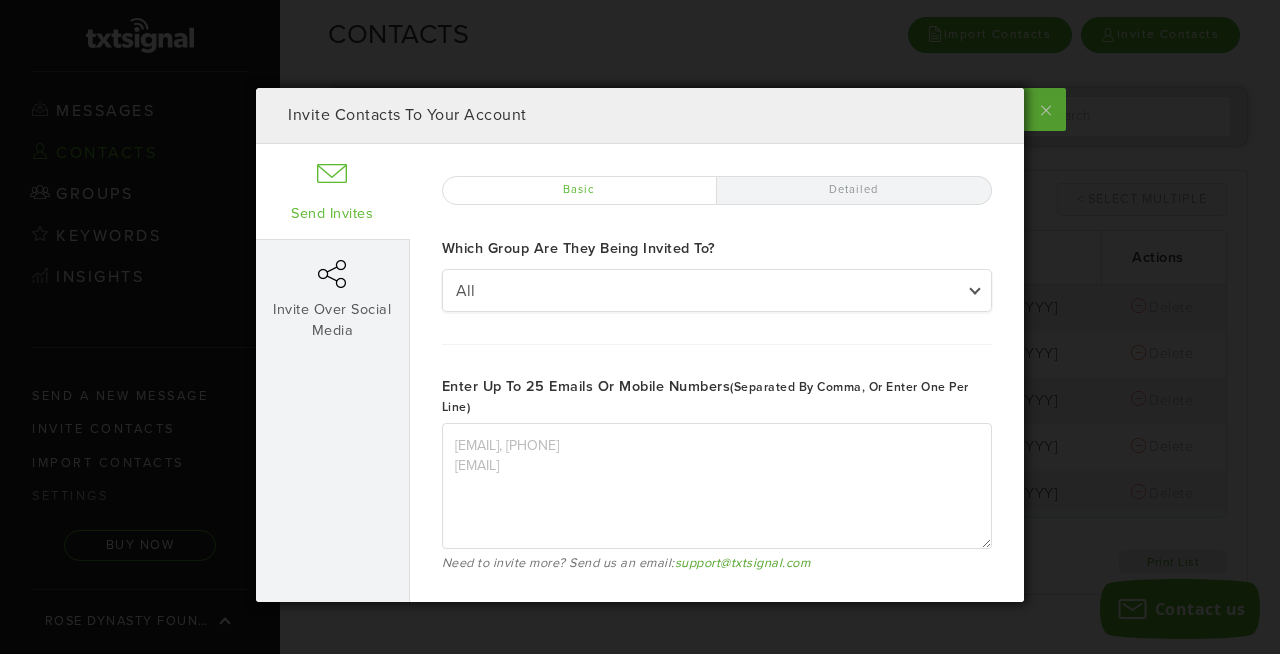 click at bounding box center (1043, 109) 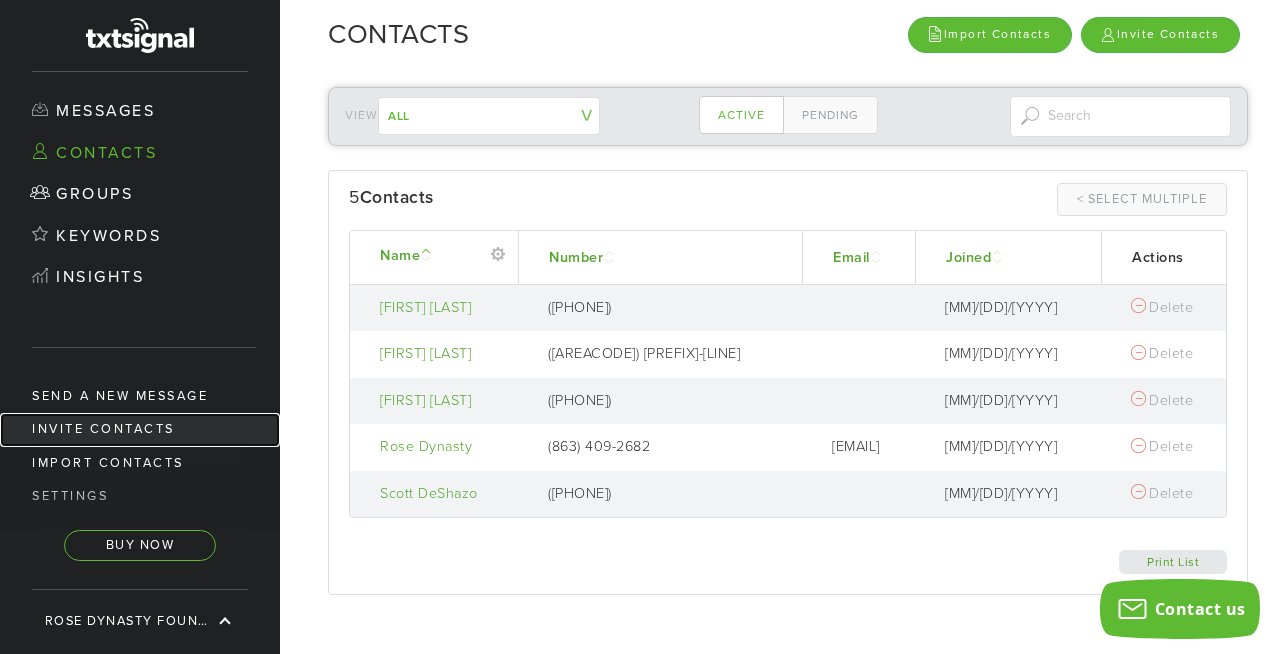 click on "Invite Contacts" at bounding box center (140, 429) 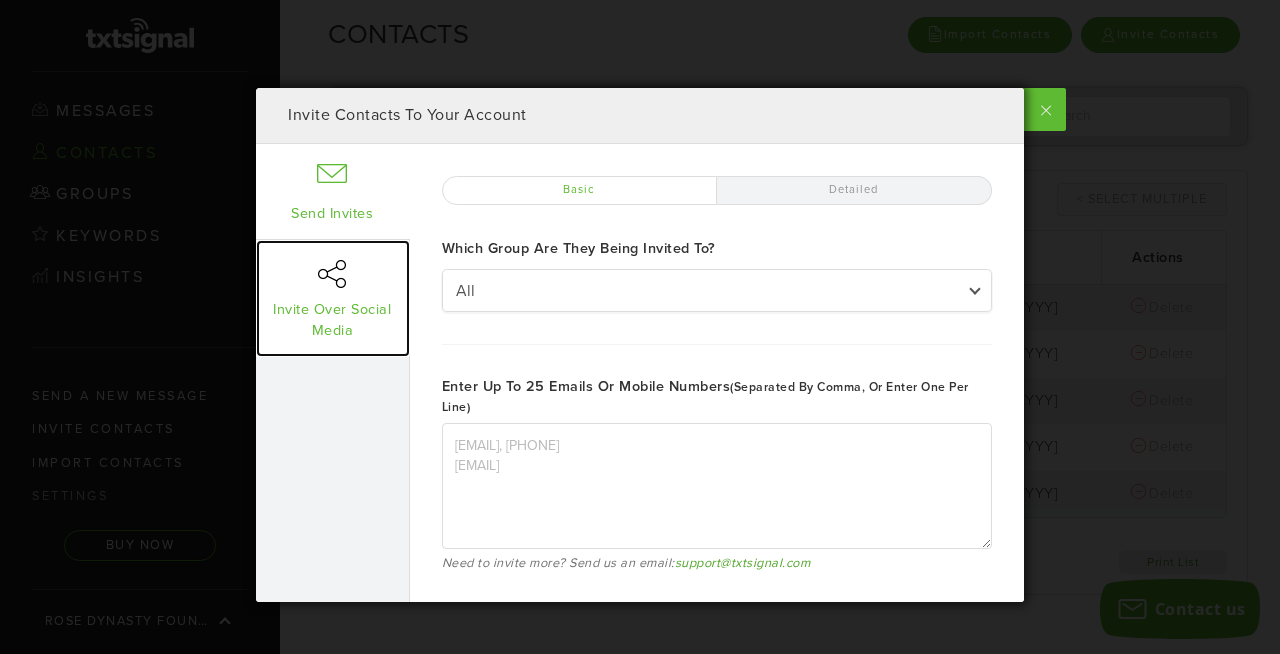 click on "Invite Over Social Media" at bounding box center [333, 298] 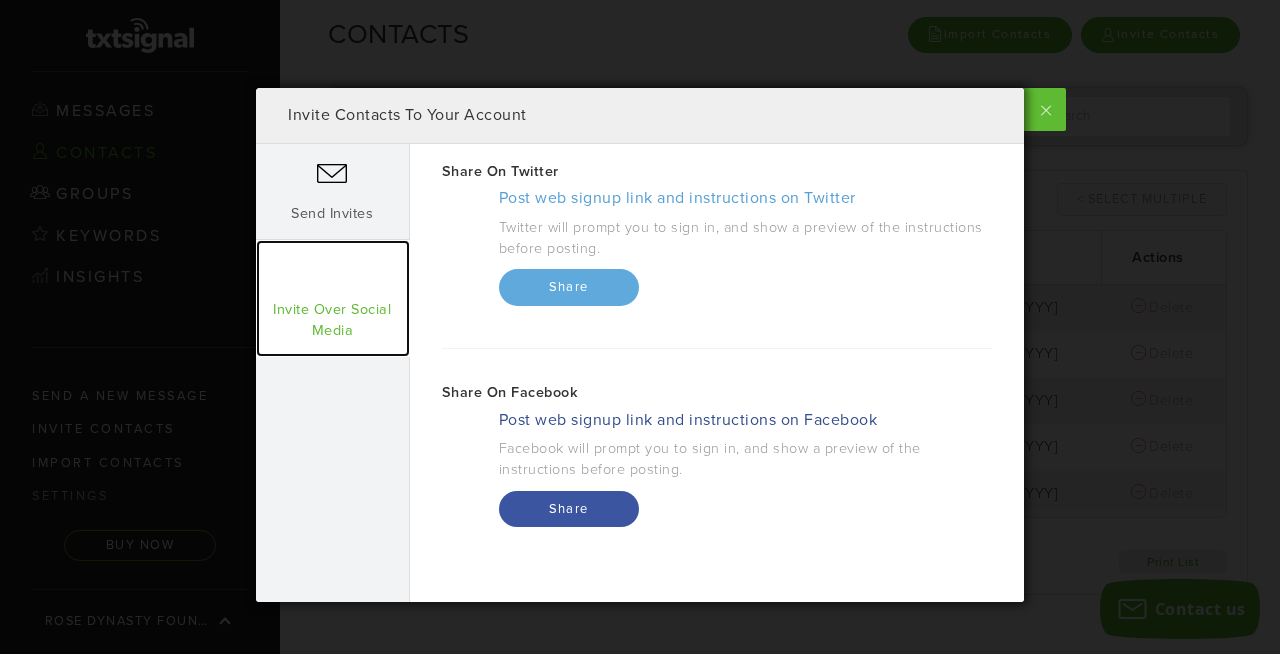 scroll, scrollTop: 19, scrollLeft: 0, axis: vertical 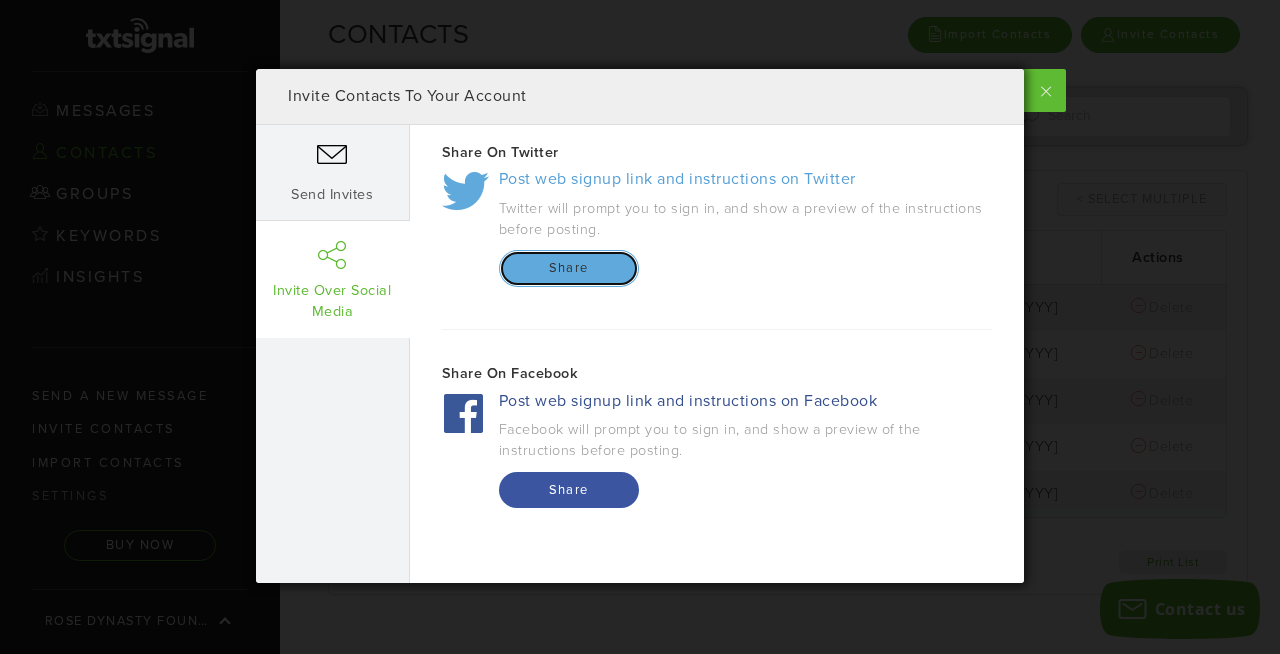 click on "Share" at bounding box center (569, 268) 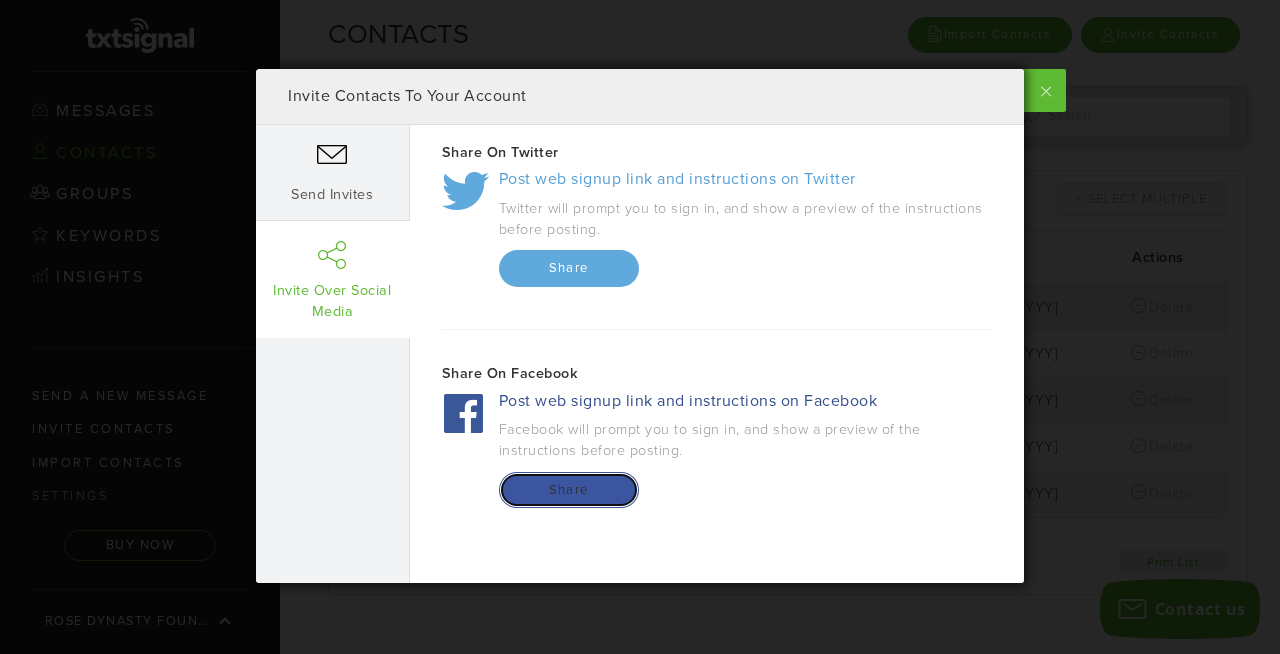 click on "Share" at bounding box center (569, 490) 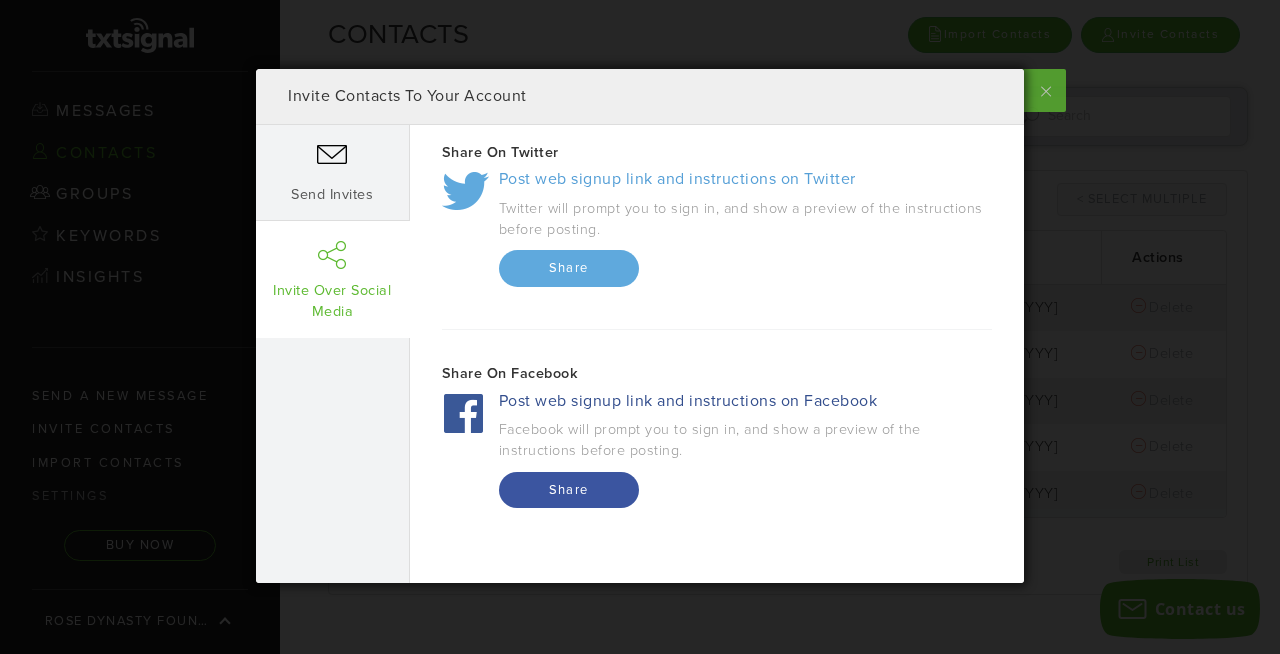 click at bounding box center [1043, 90] 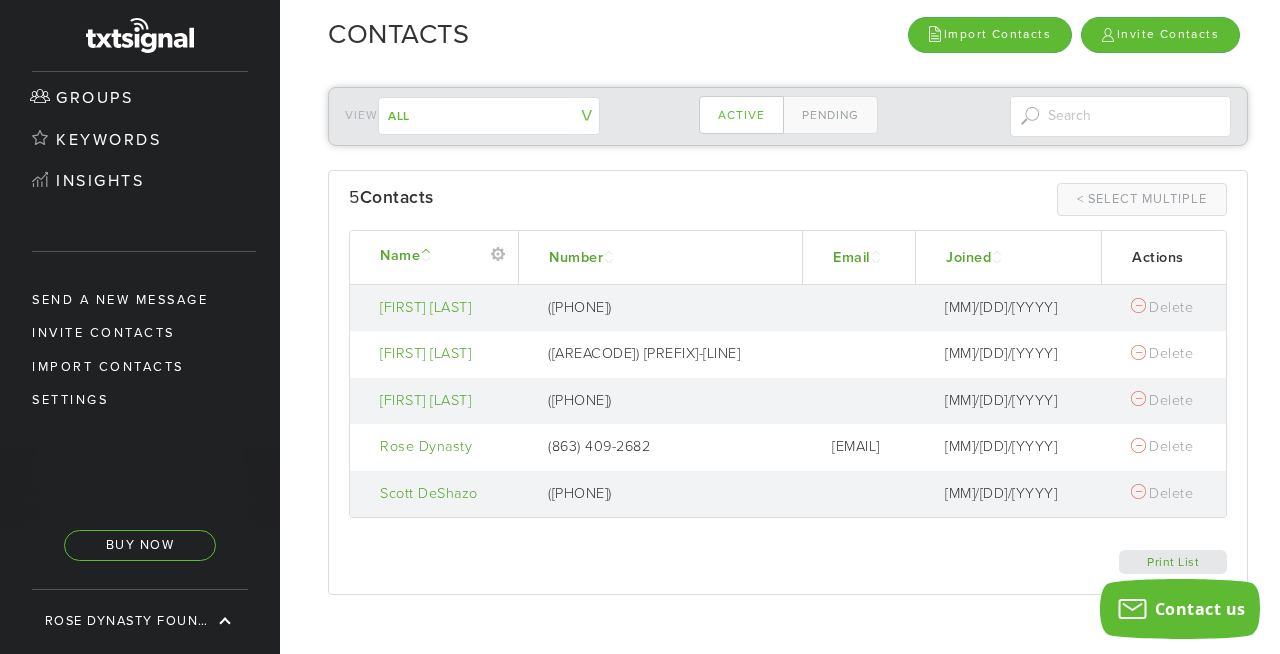 scroll, scrollTop: 98, scrollLeft: 0, axis: vertical 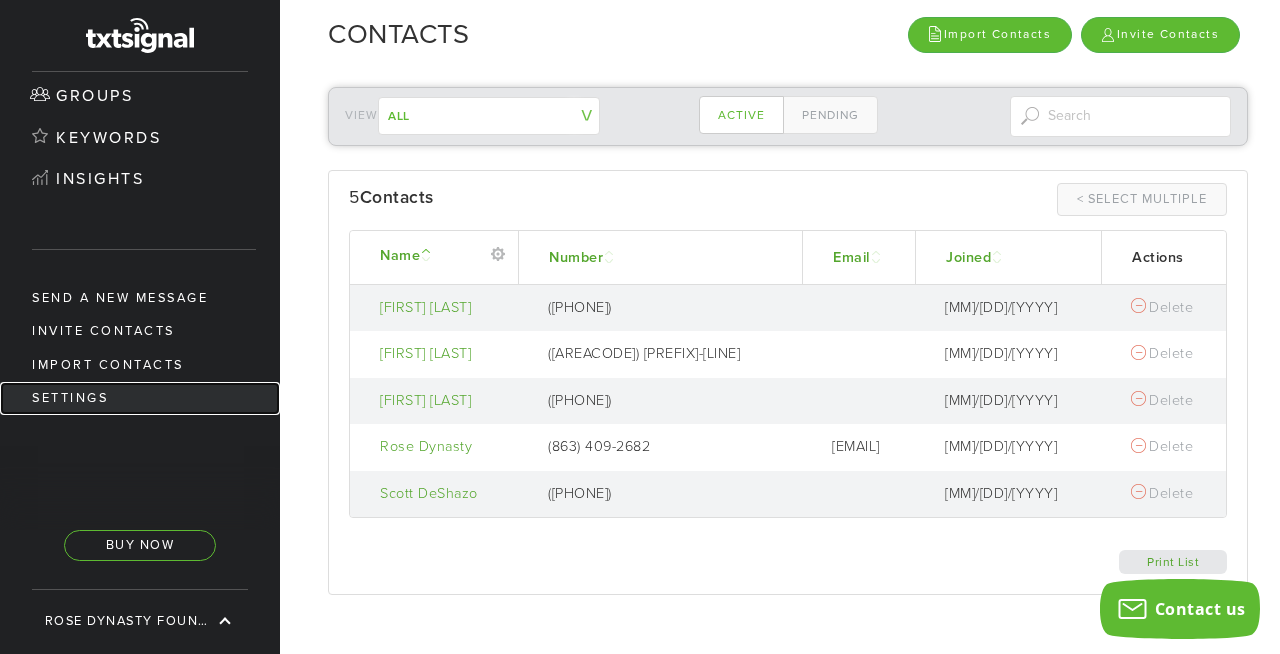 click on "Settings" at bounding box center [140, 398] 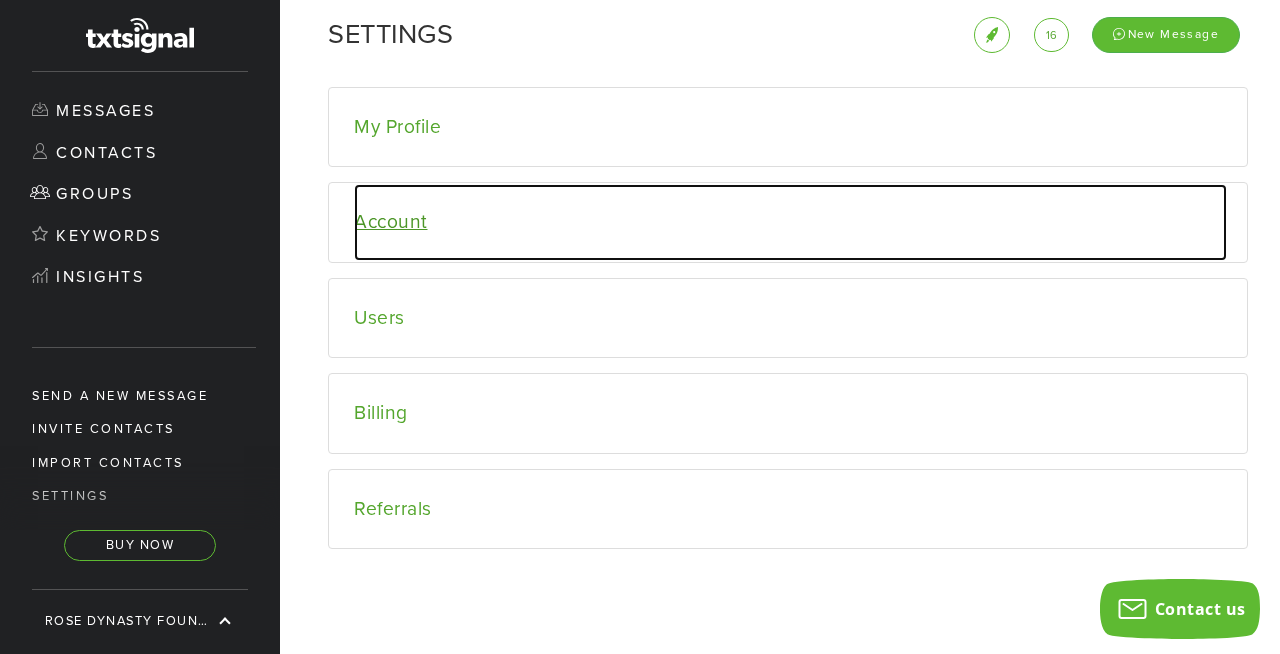 click on "Account" at bounding box center (790, 222) 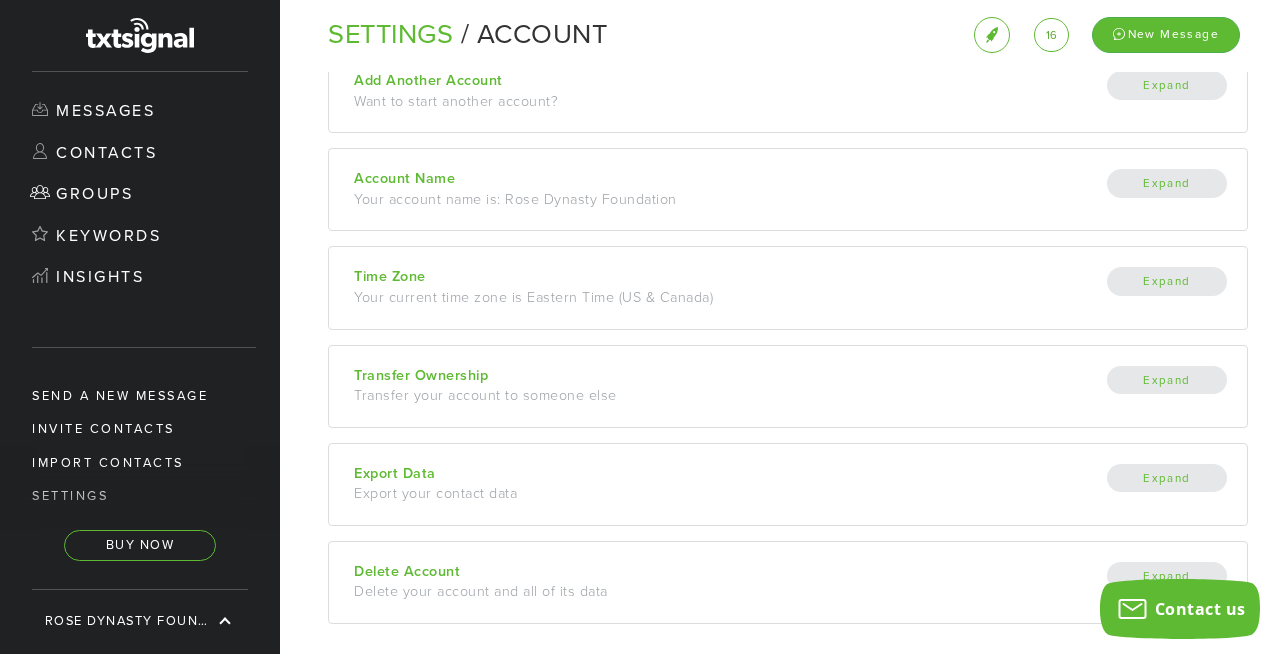 scroll, scrollTop: 120, scrollLeft: 0, axis: vertical 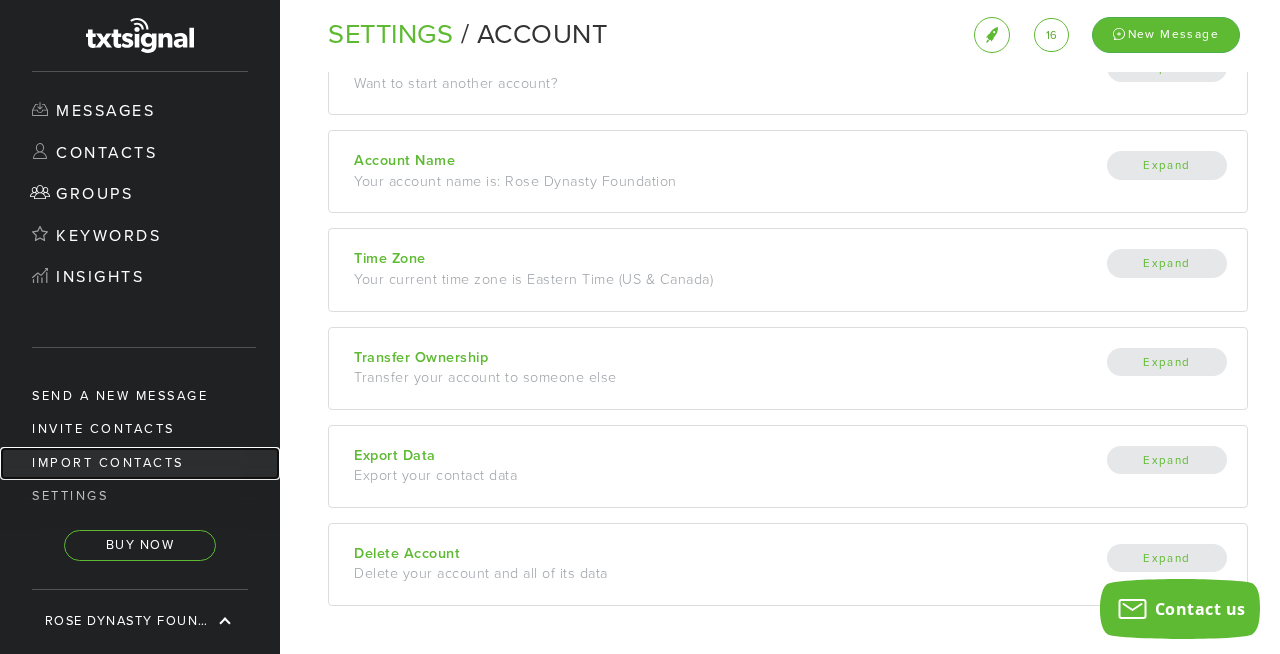 click on "Import Contacts" at bounding box center [140, 463] 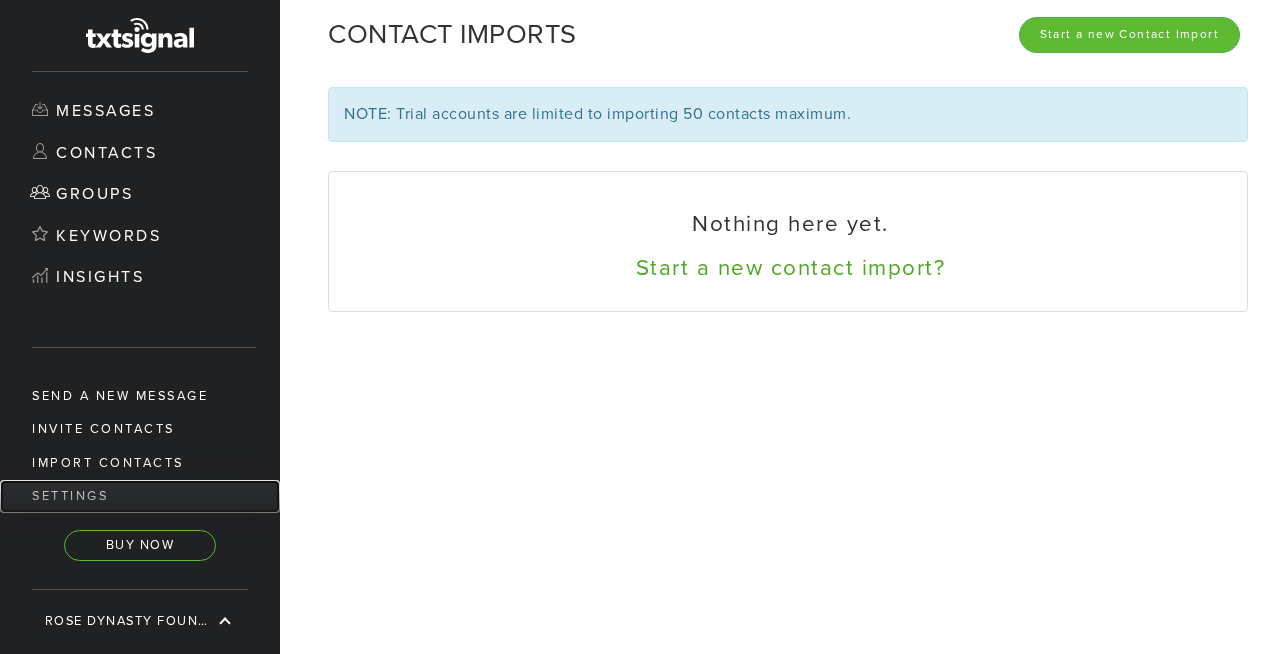 click on "Settings" at bounding box center [140, 496] 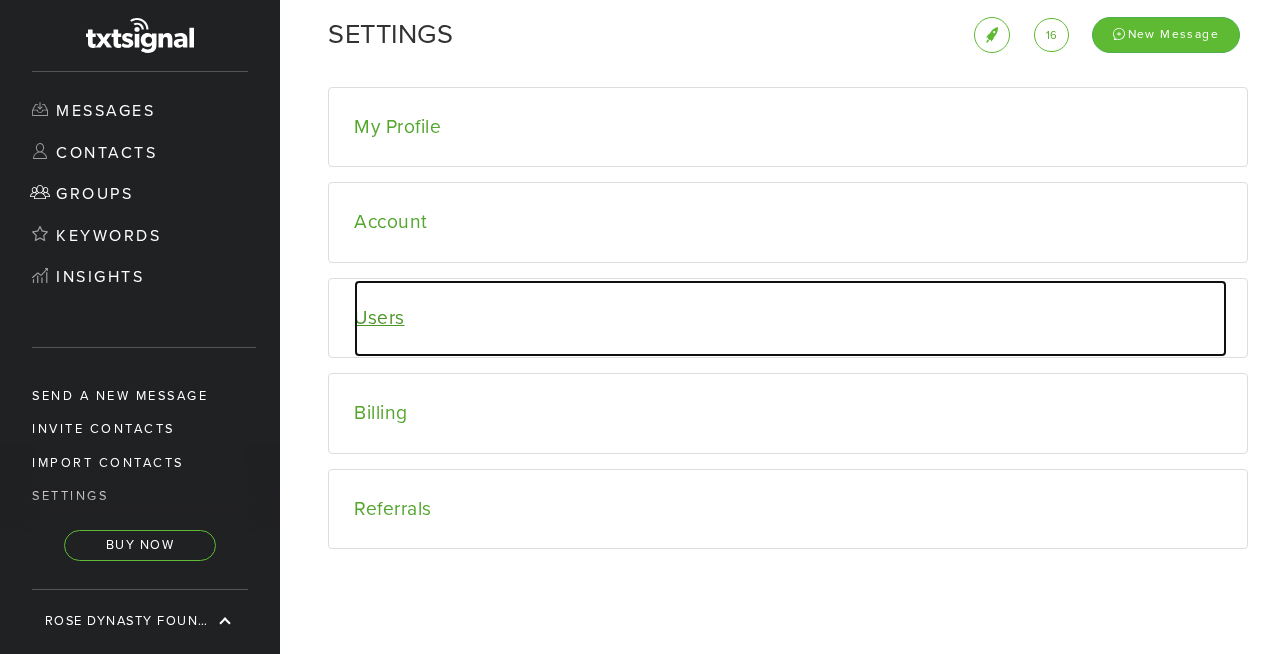 click on "Users" at bounding box center [790, 318] 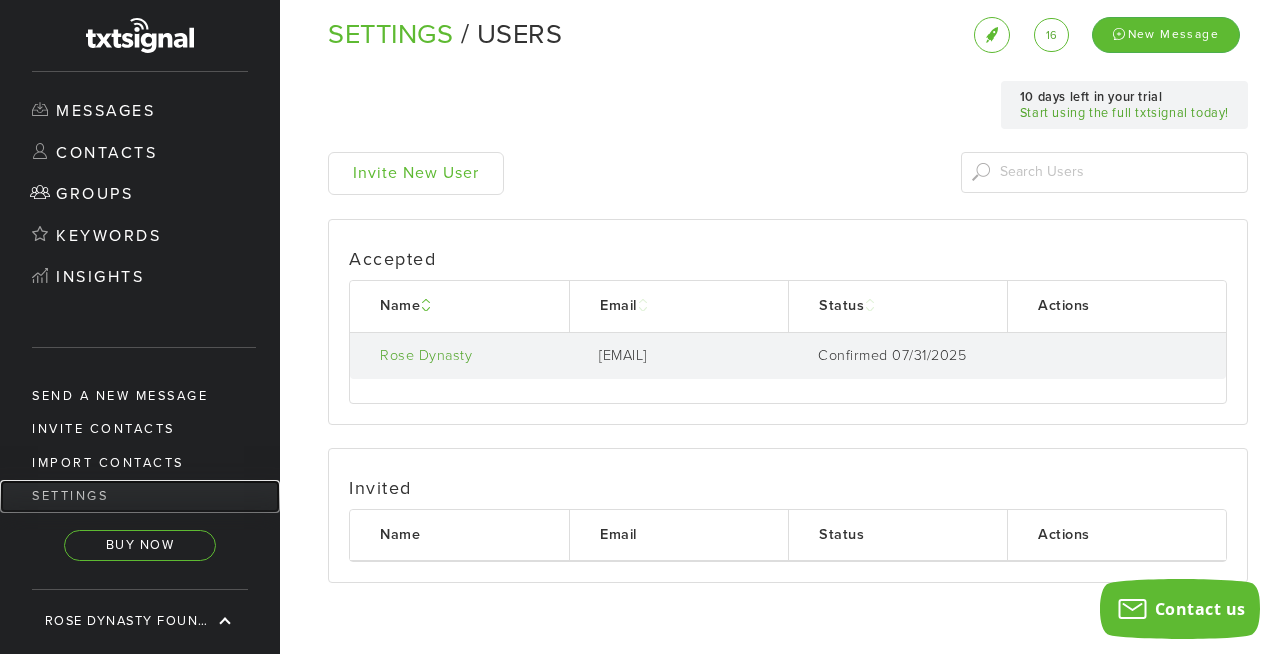 click on "Settings" at bounding box center [140, 496] 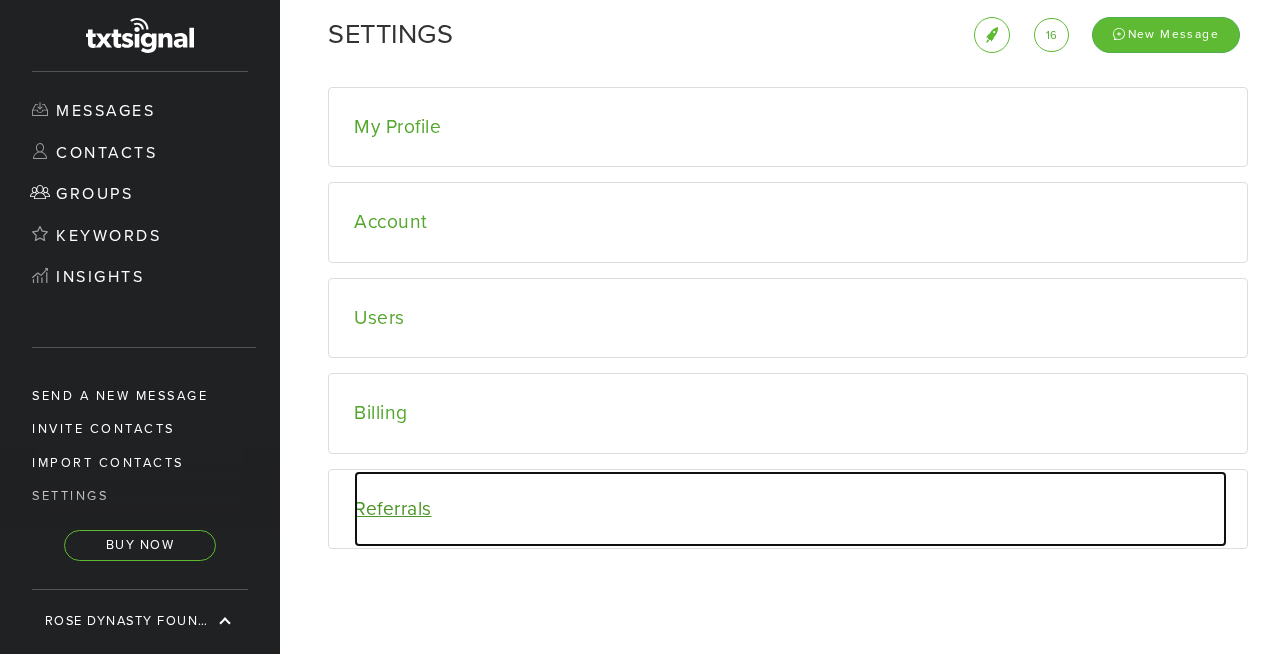 click on "Referrals" at bounding box center (790, 509) 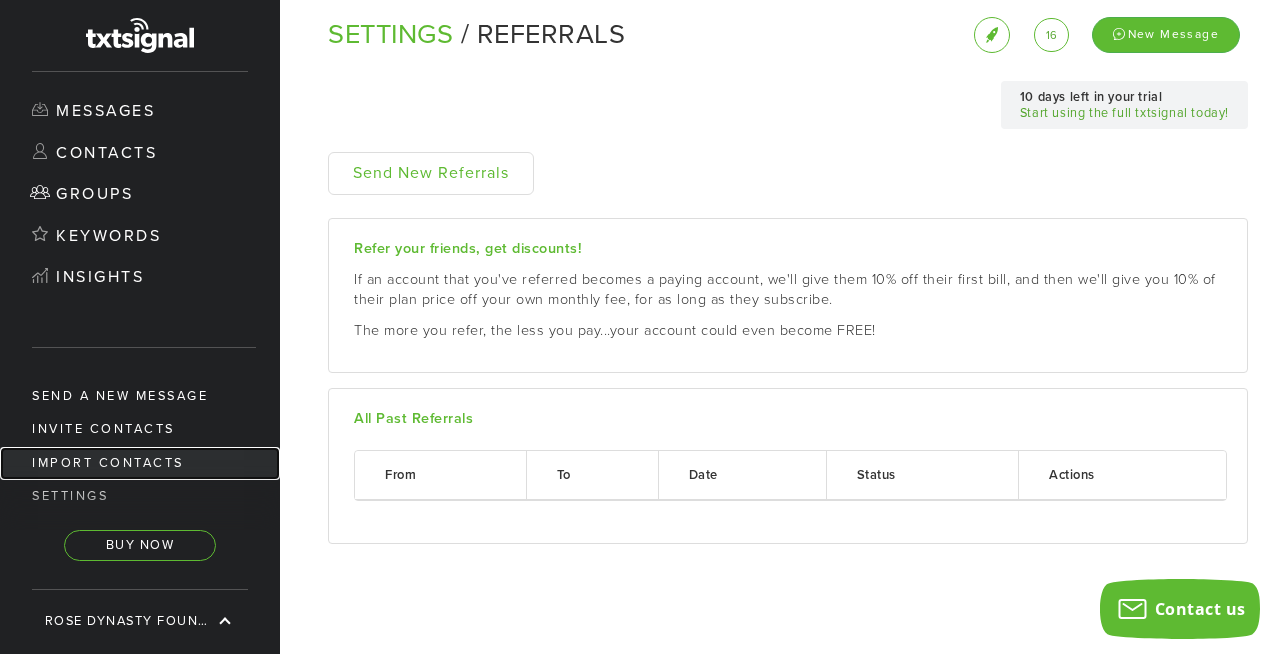 click on "Import Contacts" at bounding box center [140, 463] 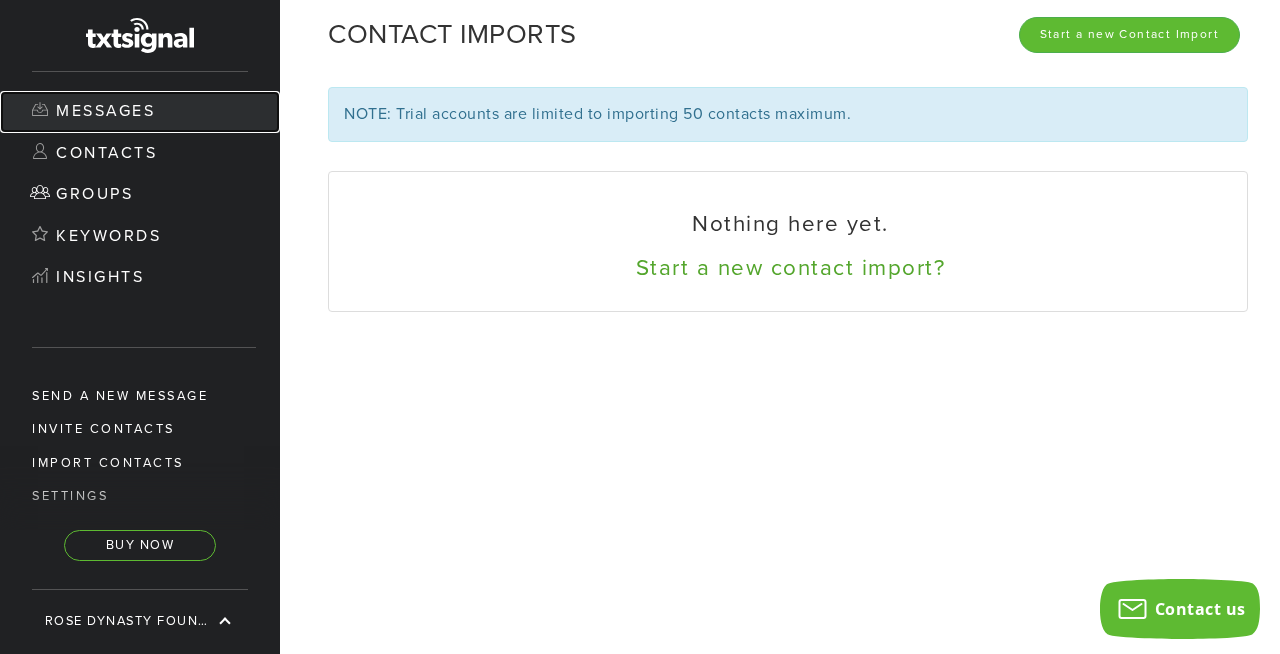 click on "Messages" at bounding box center (140, 112) 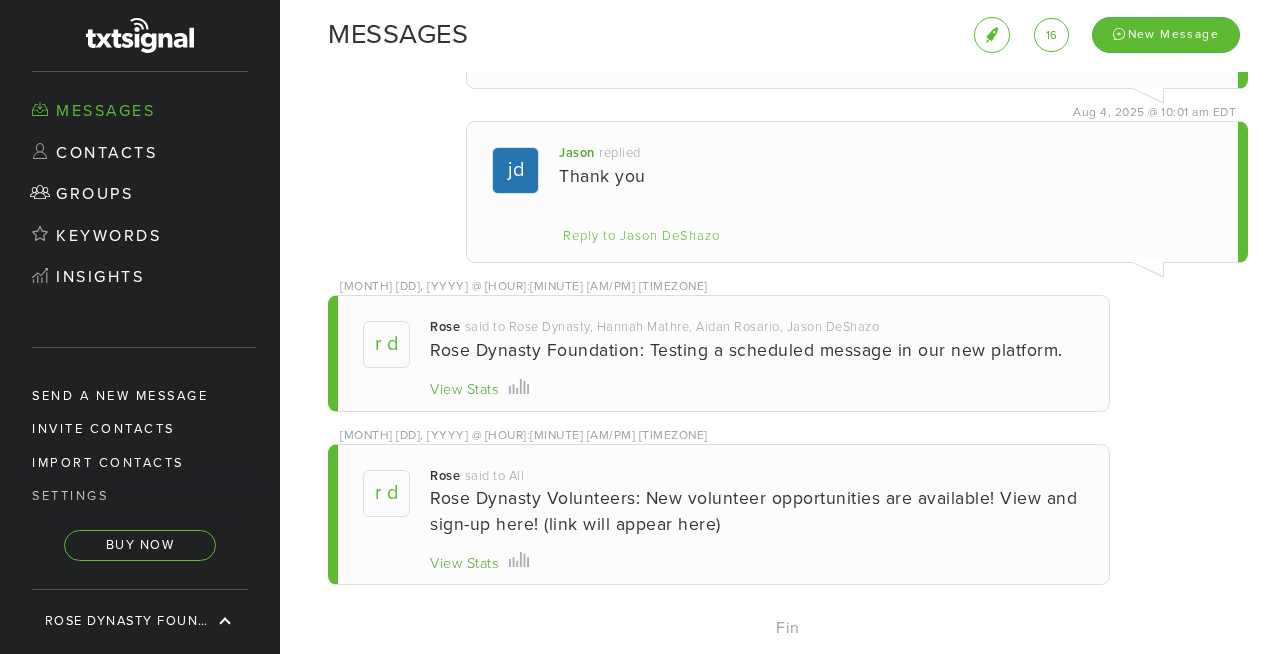 scroll, scrollTop: 271, scrollLeft: 0, axis: vertical 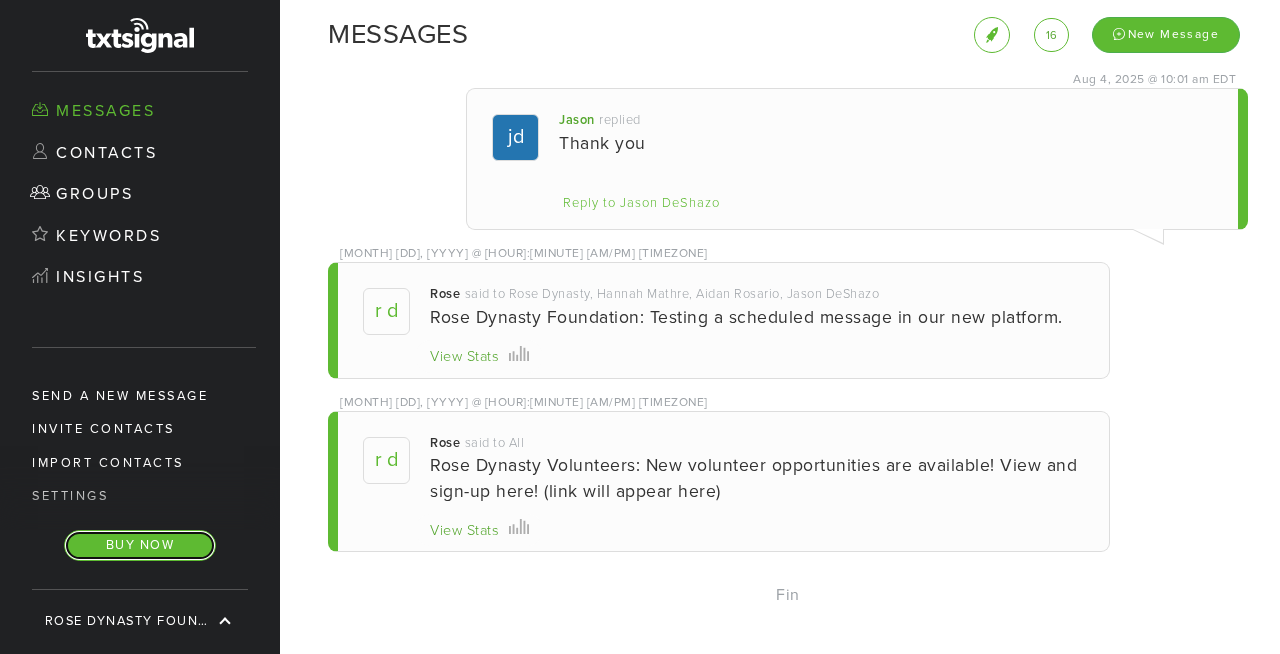 click on "Buy Now" at bounding box center [140, 545] 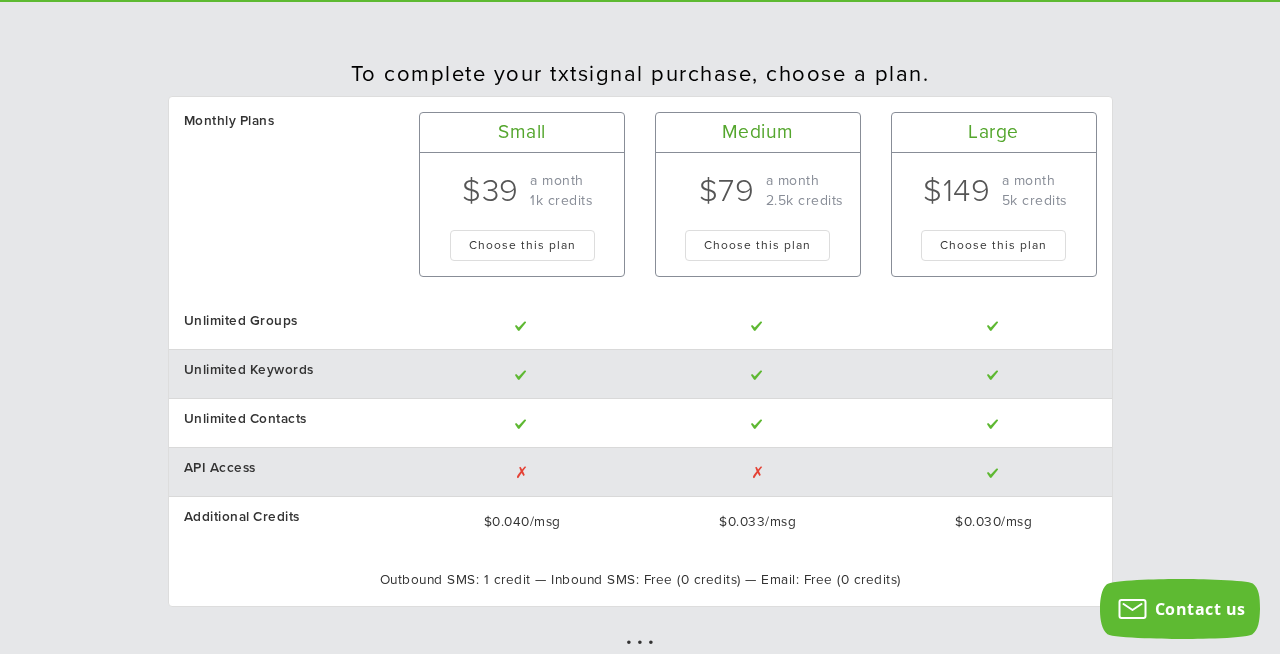 scroll, scrollTop: 0, scrollLeft: 0, axis: both 